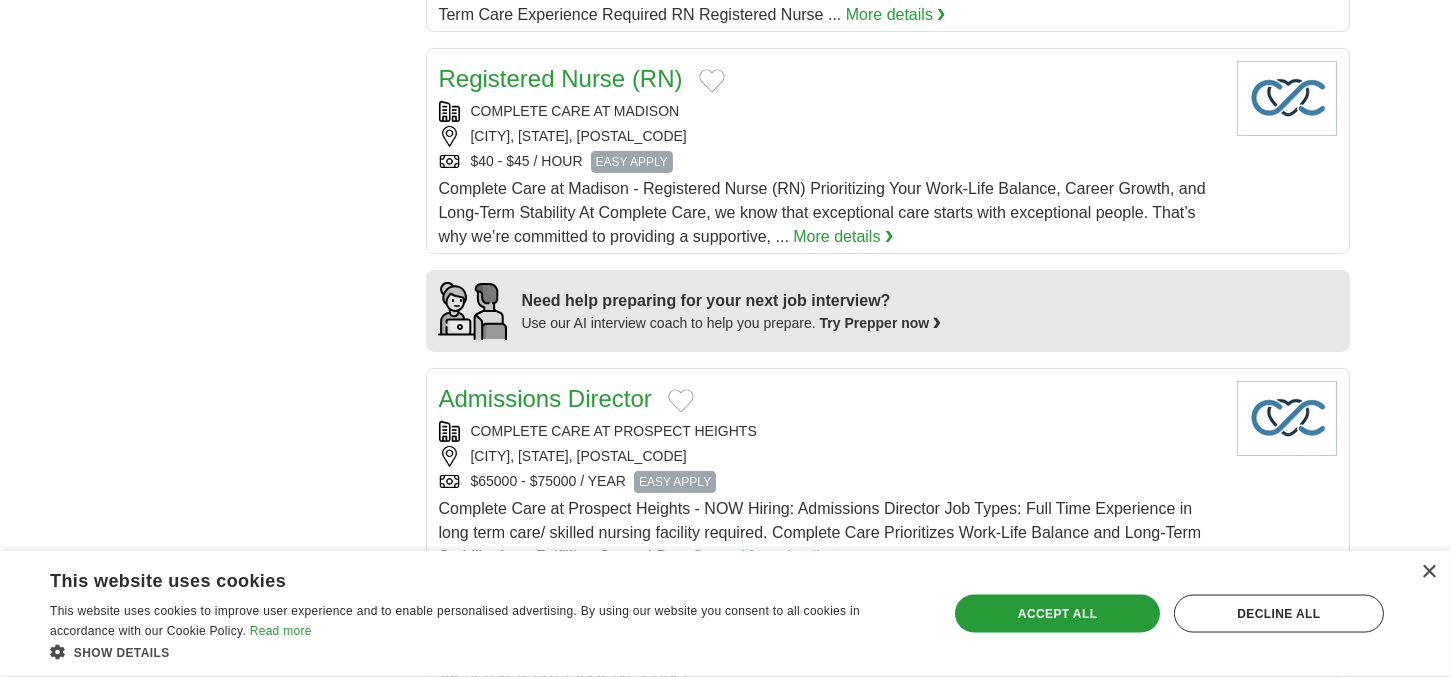 scroll, scrollTop: 1430, scrollLeft: 0, axis: vertical 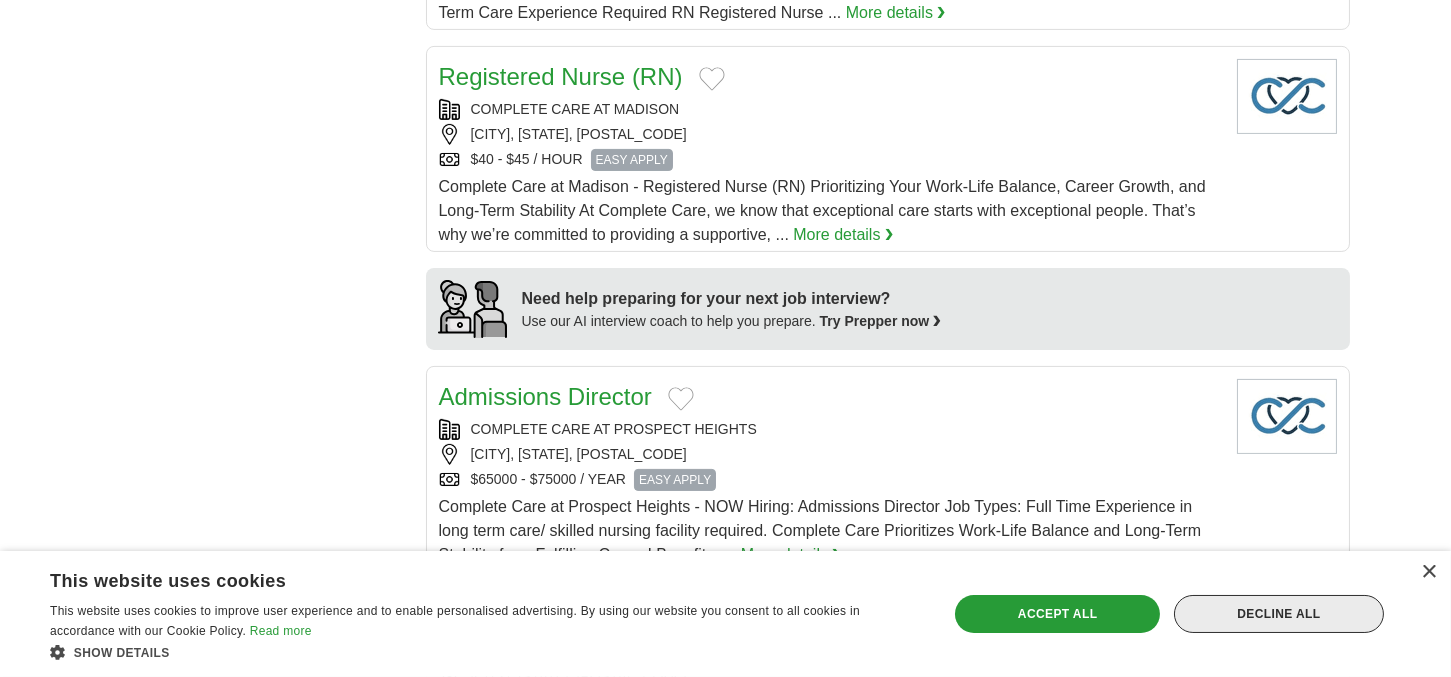 click on "Decline all" at bounding box center (1279, 614) 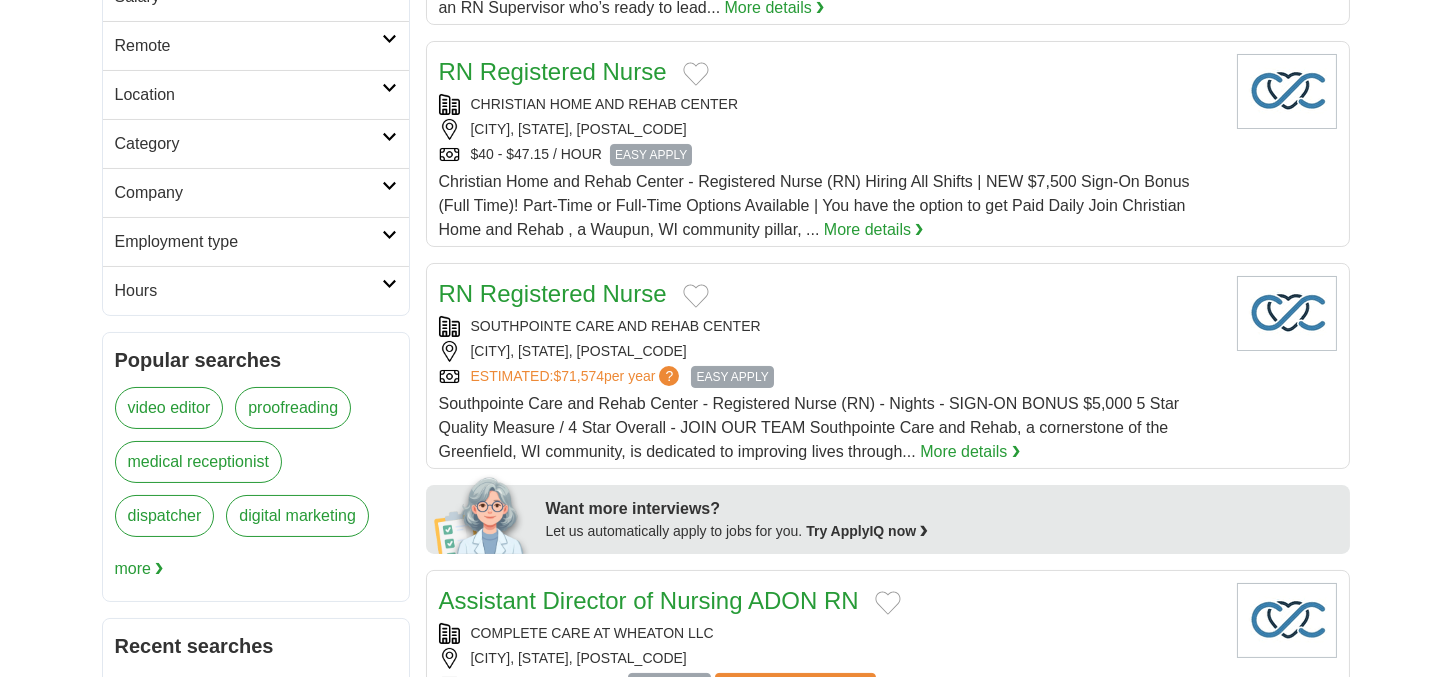 scroll, scrollTop: 0, scrollLeft: 0, axis: both 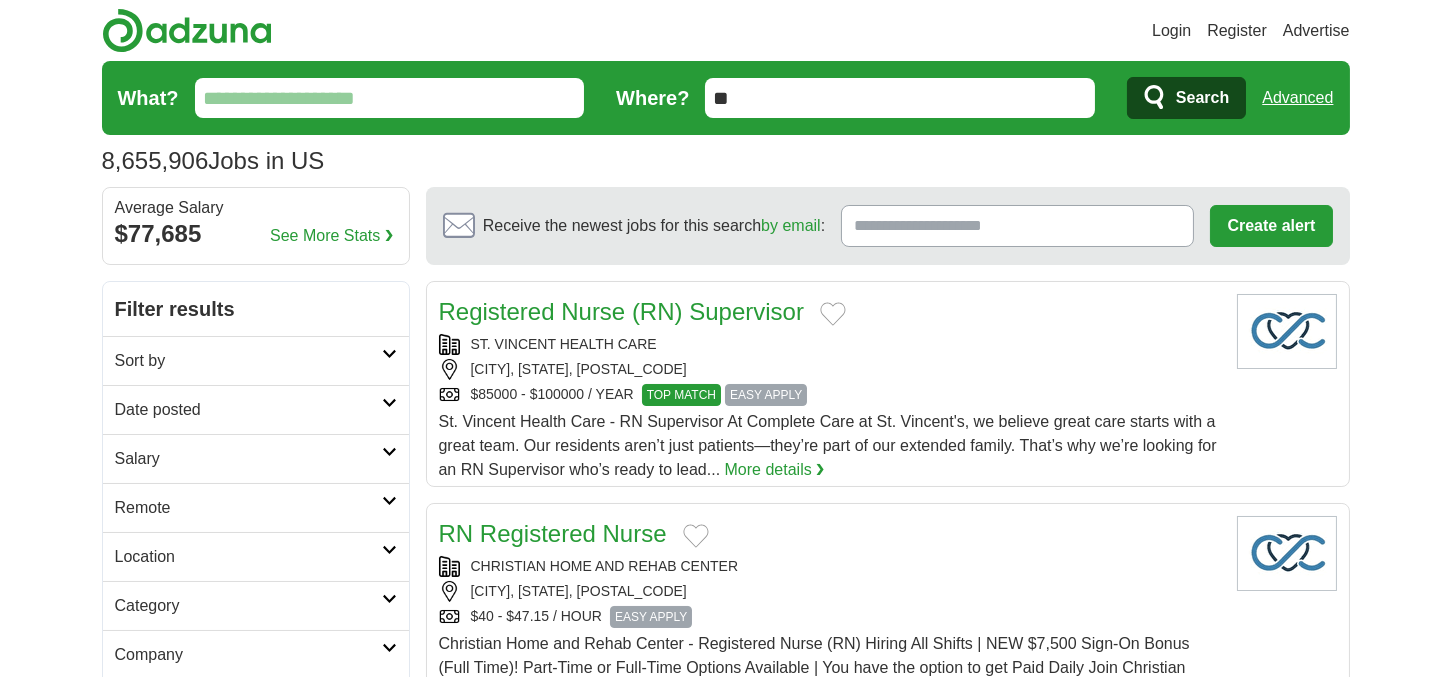 click at bounding box center [389, 354] 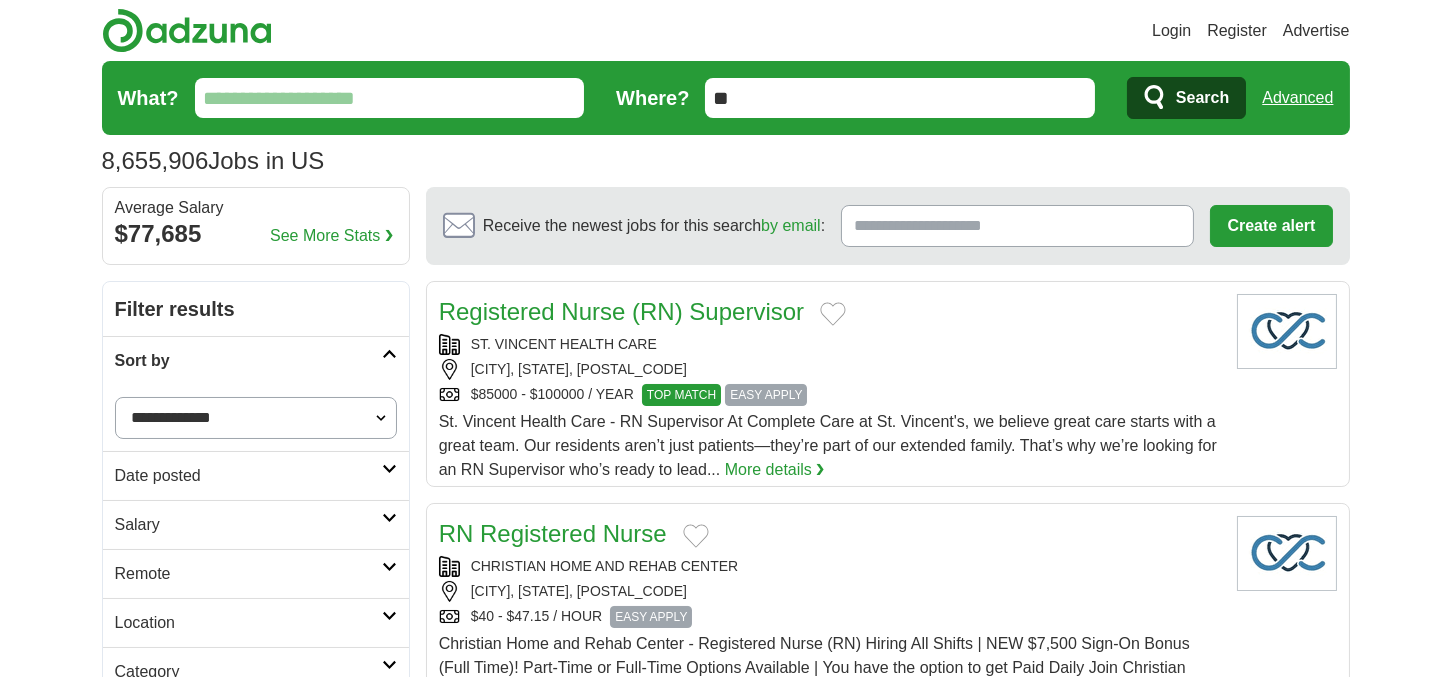 click on "Sort by" at bounding box center [248, 361] 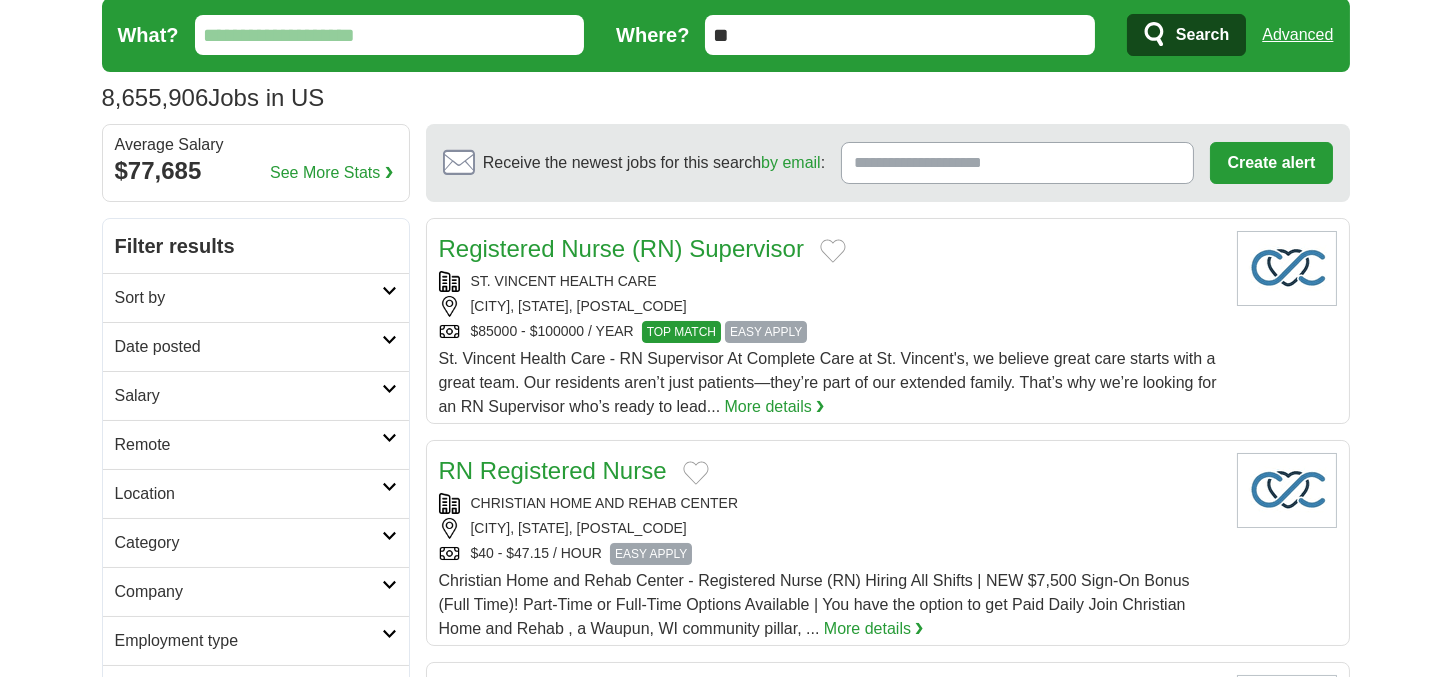 scroll, scrollTop: 220, scrollLeft: 0, axis: vertical 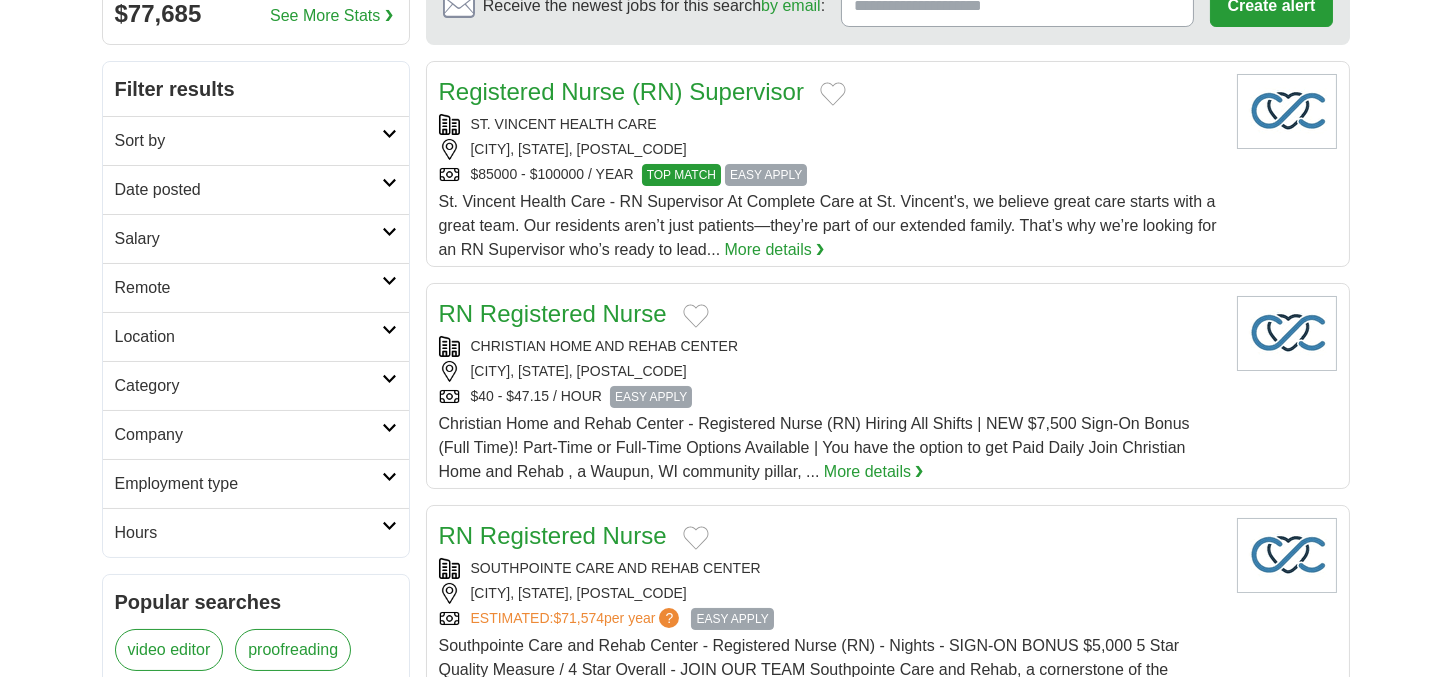 click on "Category" at bounding box center (248, 386) 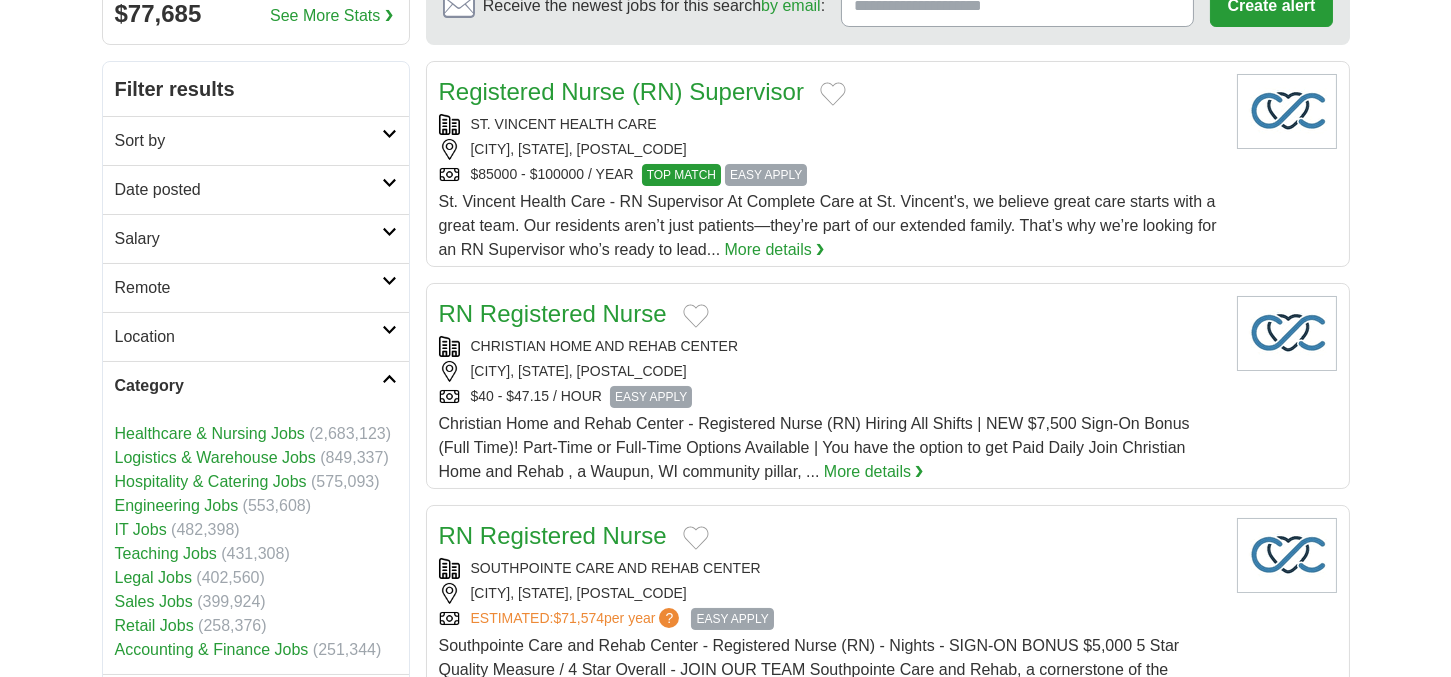 scroll, scrollTop: 330, scrollLeft: 0, axis: vertical 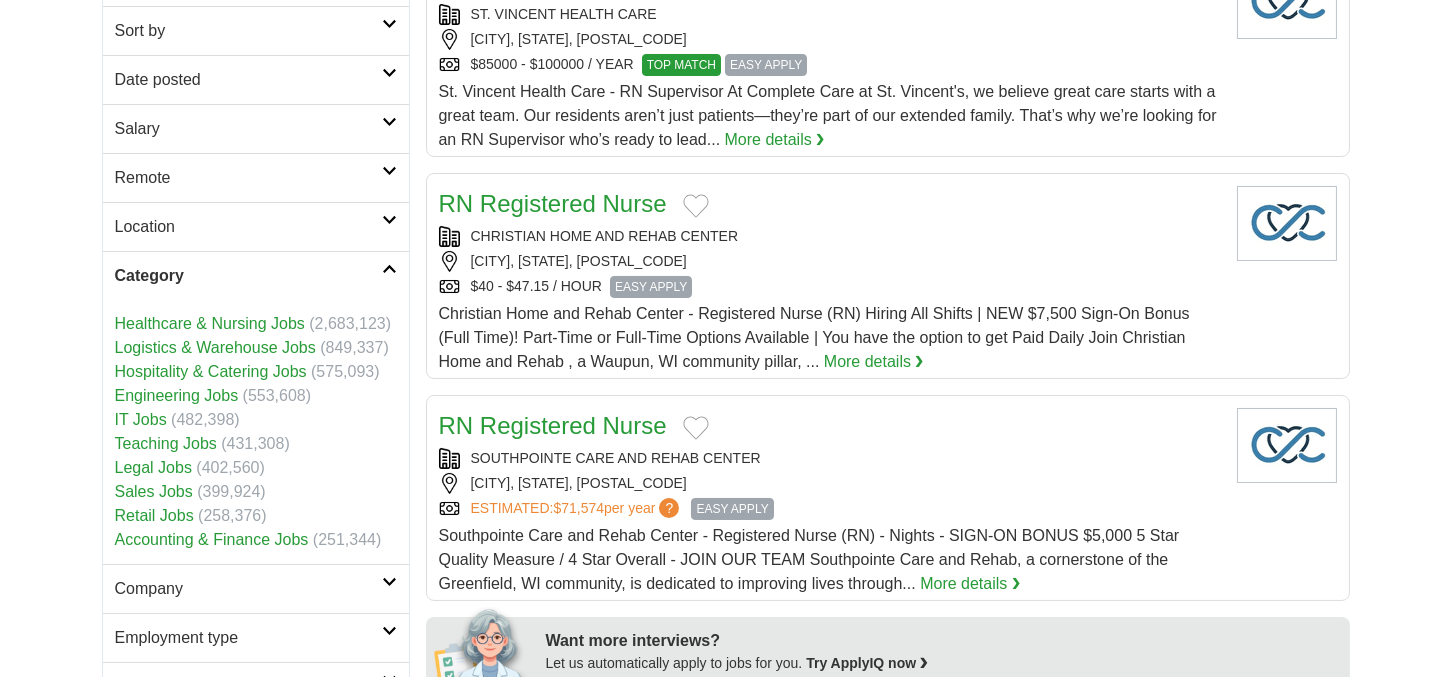 click on "IT Jobs" at bounding box center (141, 419) 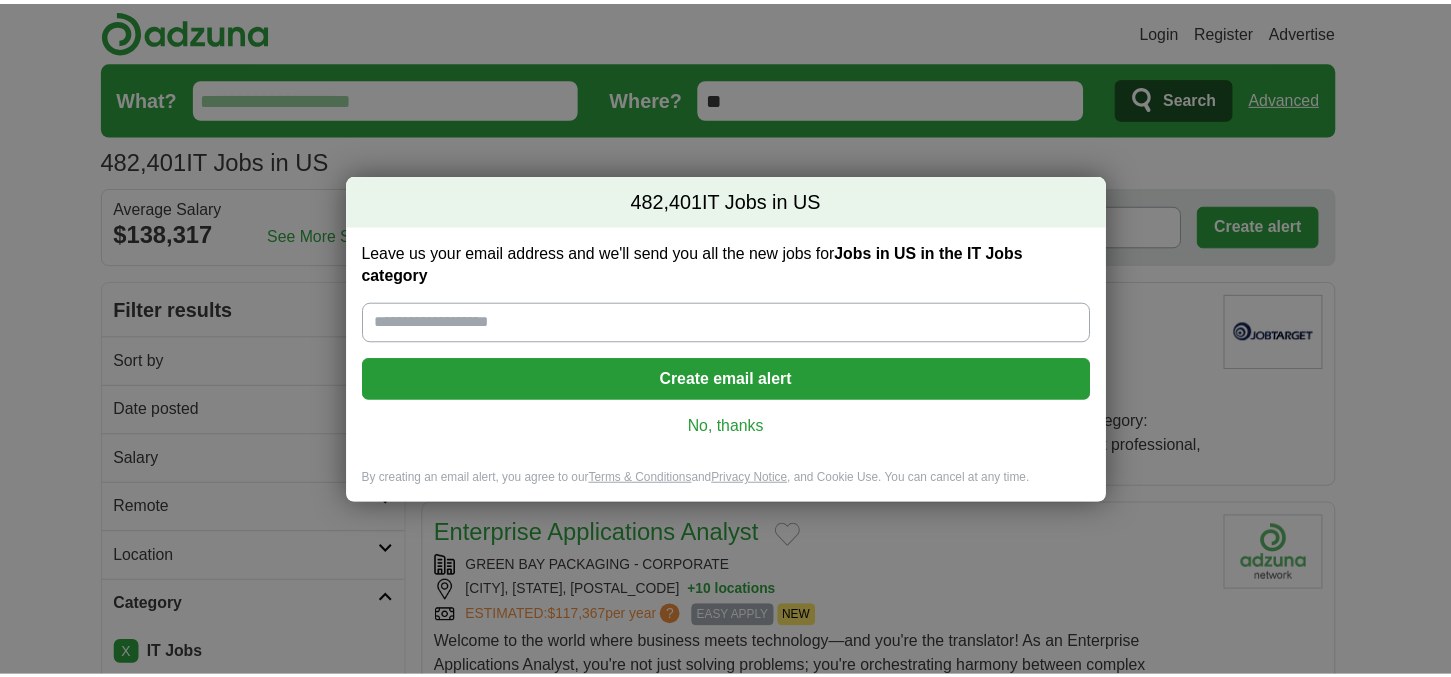 scroll, scrollTop: 0, scrollLeft: 0, axis: both 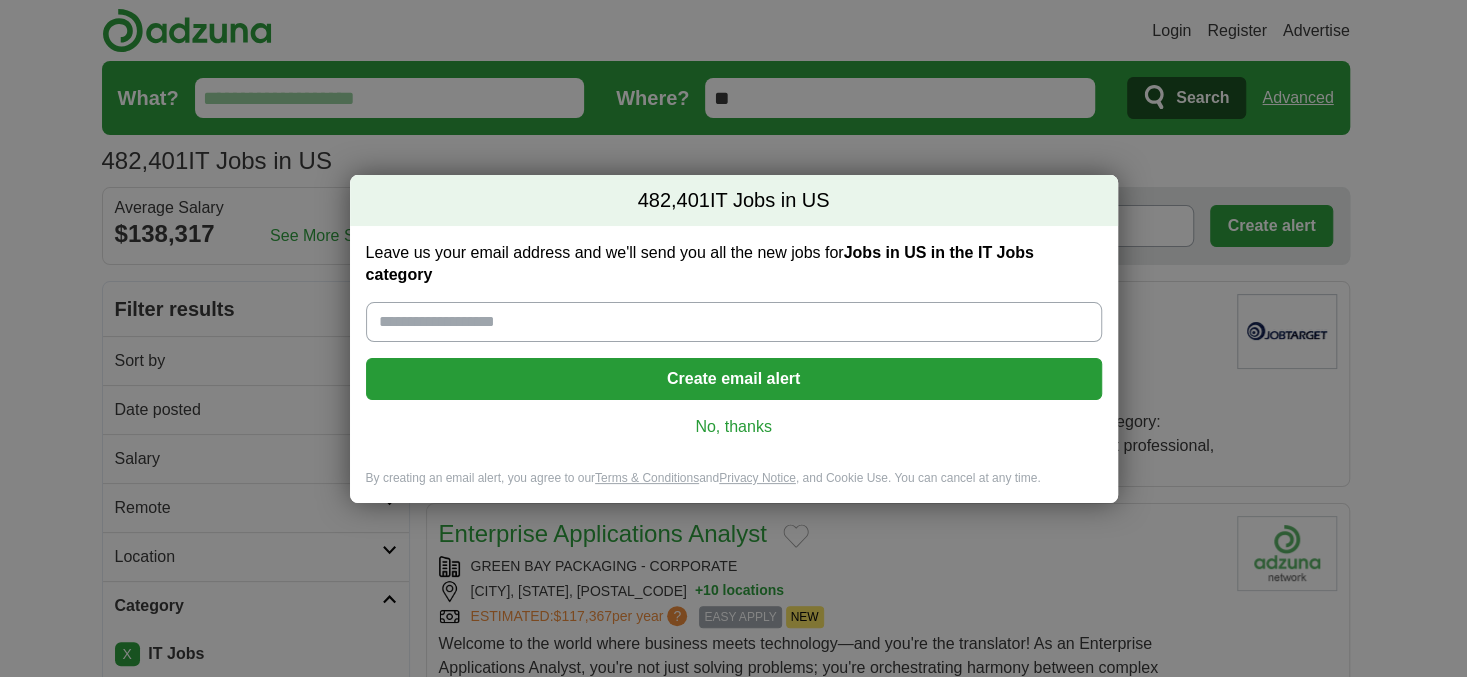 click on "No, thanks" at bounding box center [734, 427] 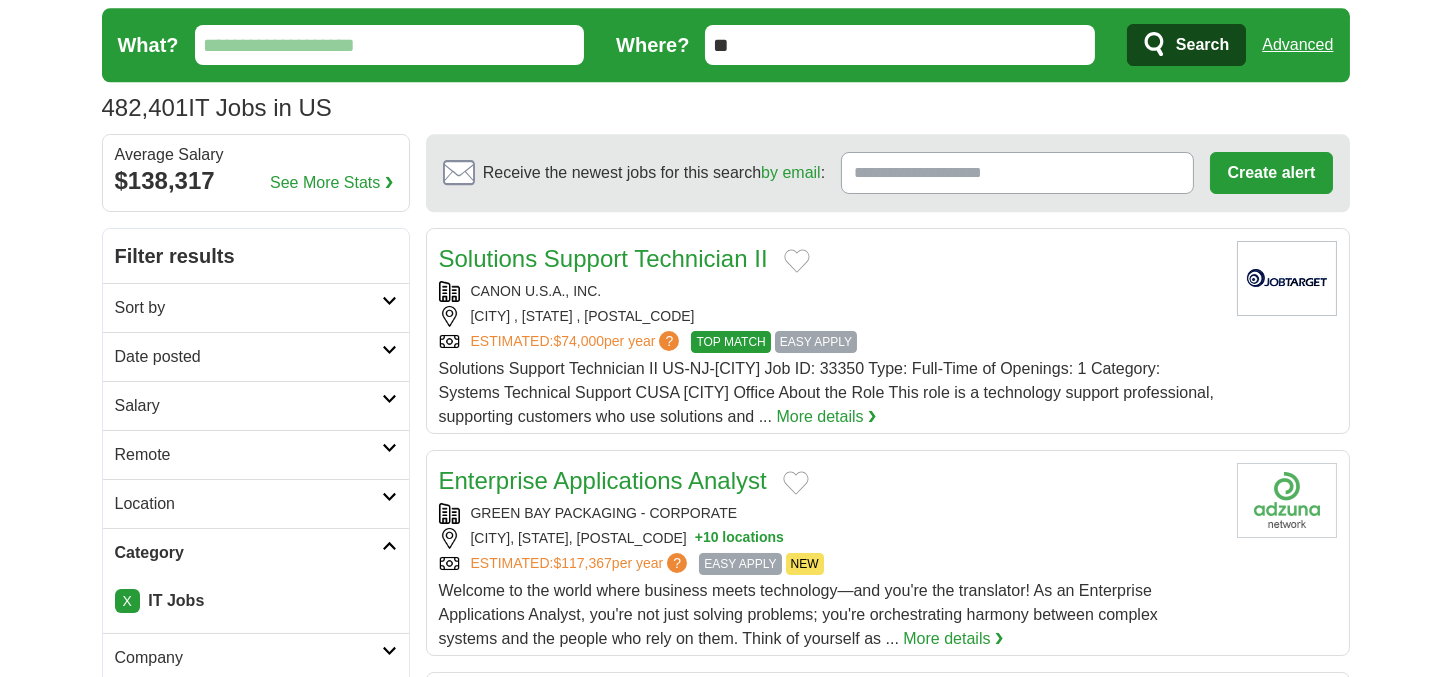 scroll, scrollTop: 0, scrollLeft: 0, axis: both 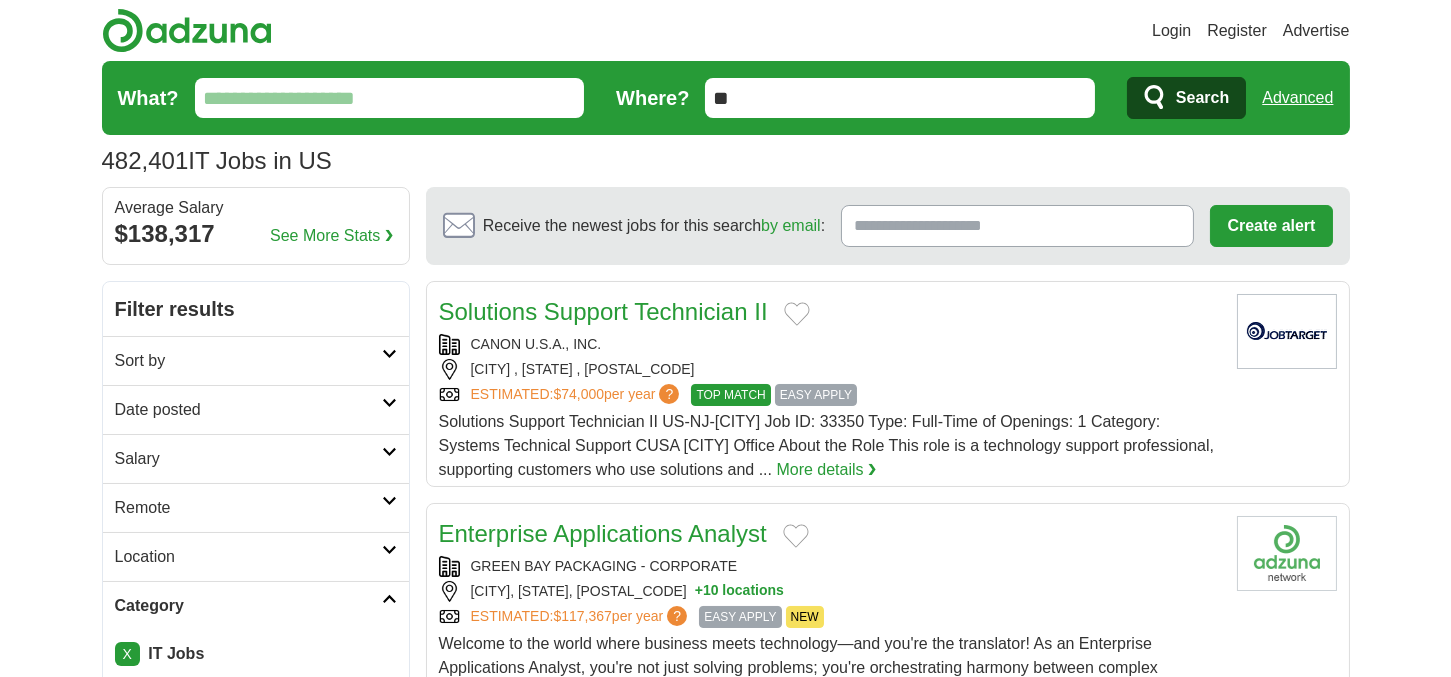 click at bounding box center [389, 501] 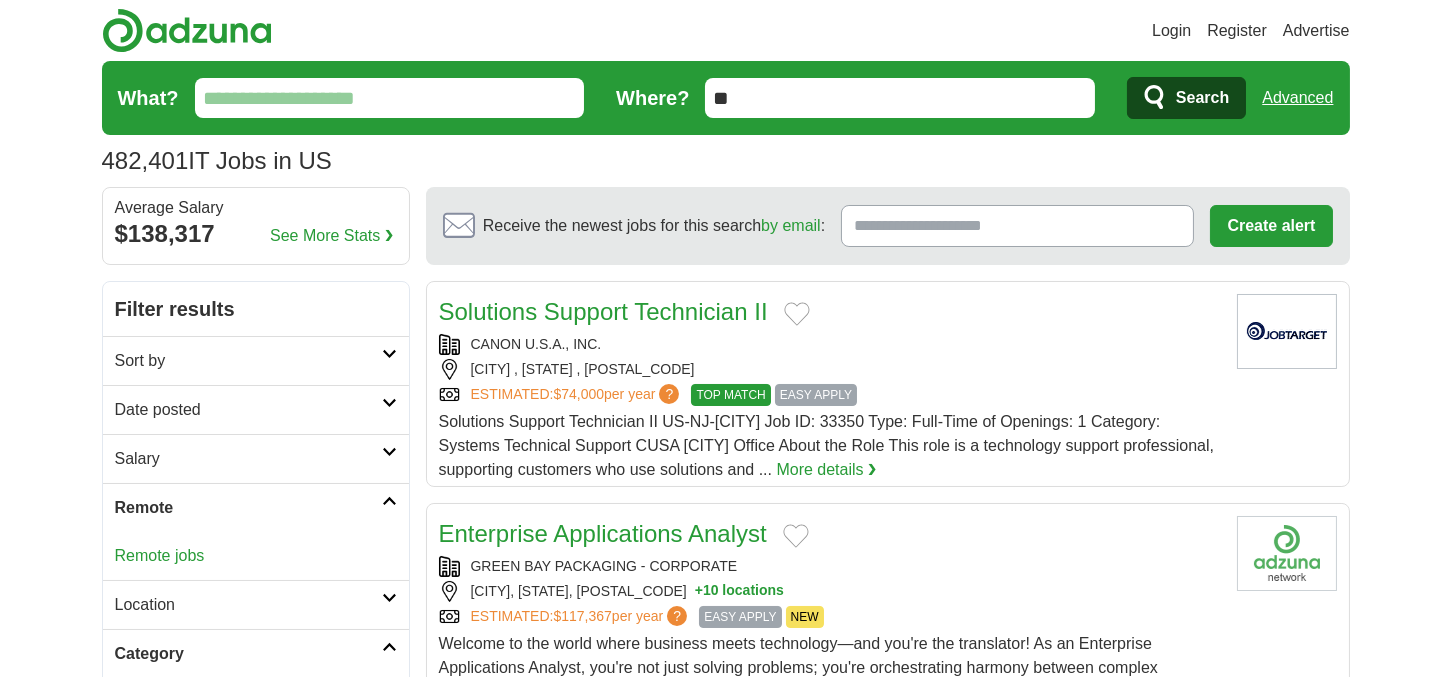 click on "Remote jobs" at bounding box center [160, 555] 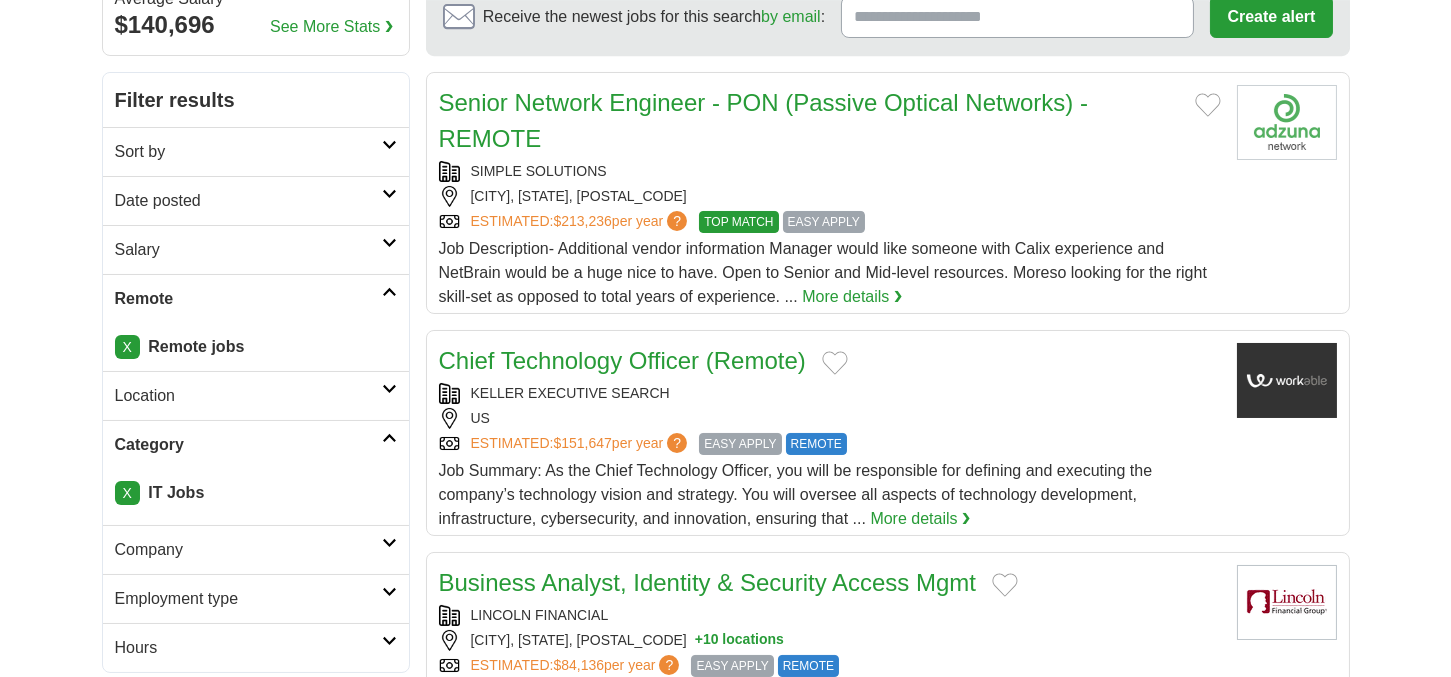 scroll, scrollTop: 220, scrollLeft: 0, axis: vertical 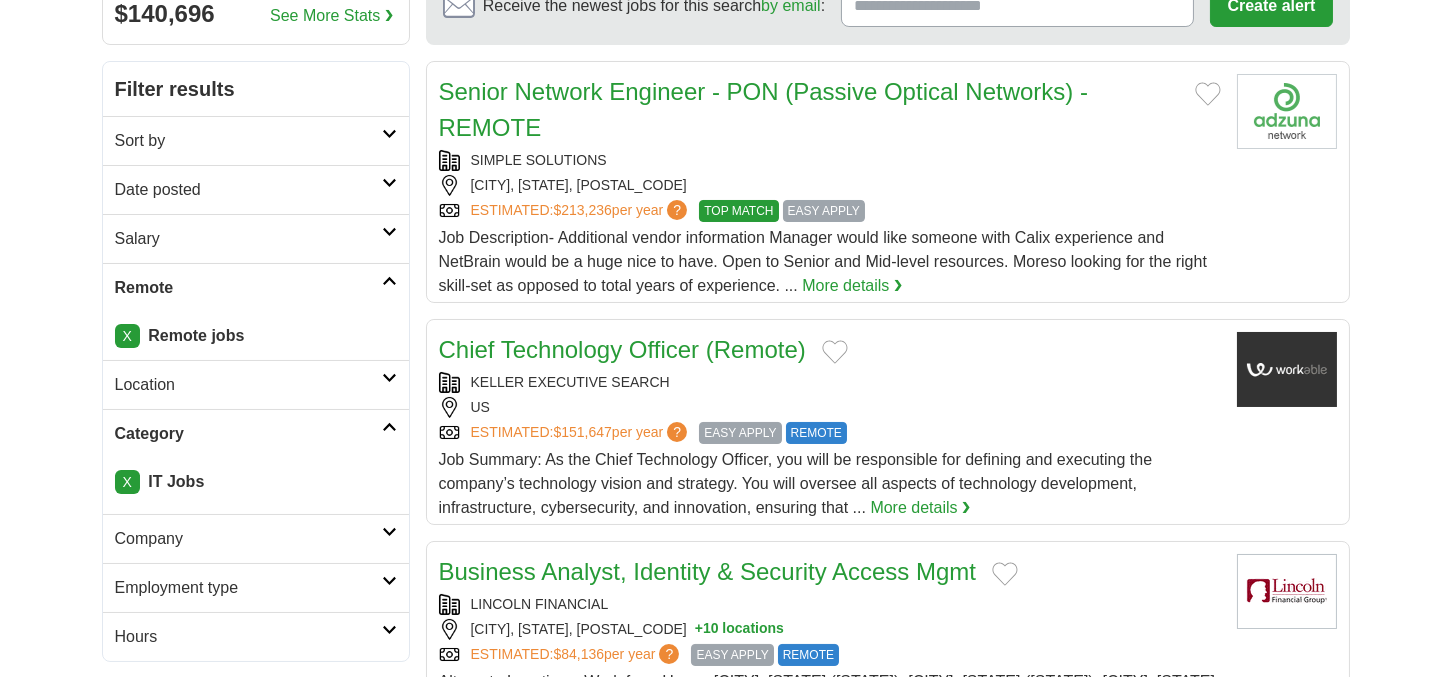 click at bounding box center (389, 378) 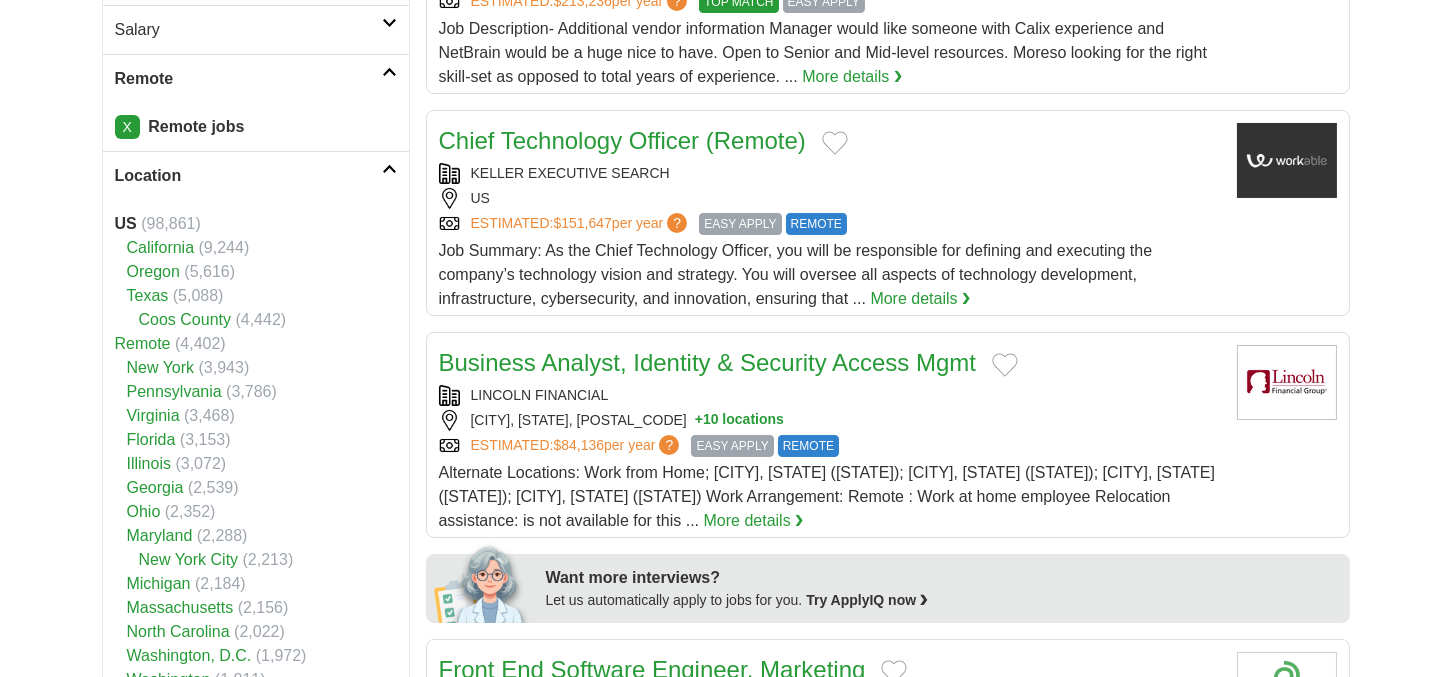 scroll, scrollTop: 440, scrollLeft: 0, axis: vertical 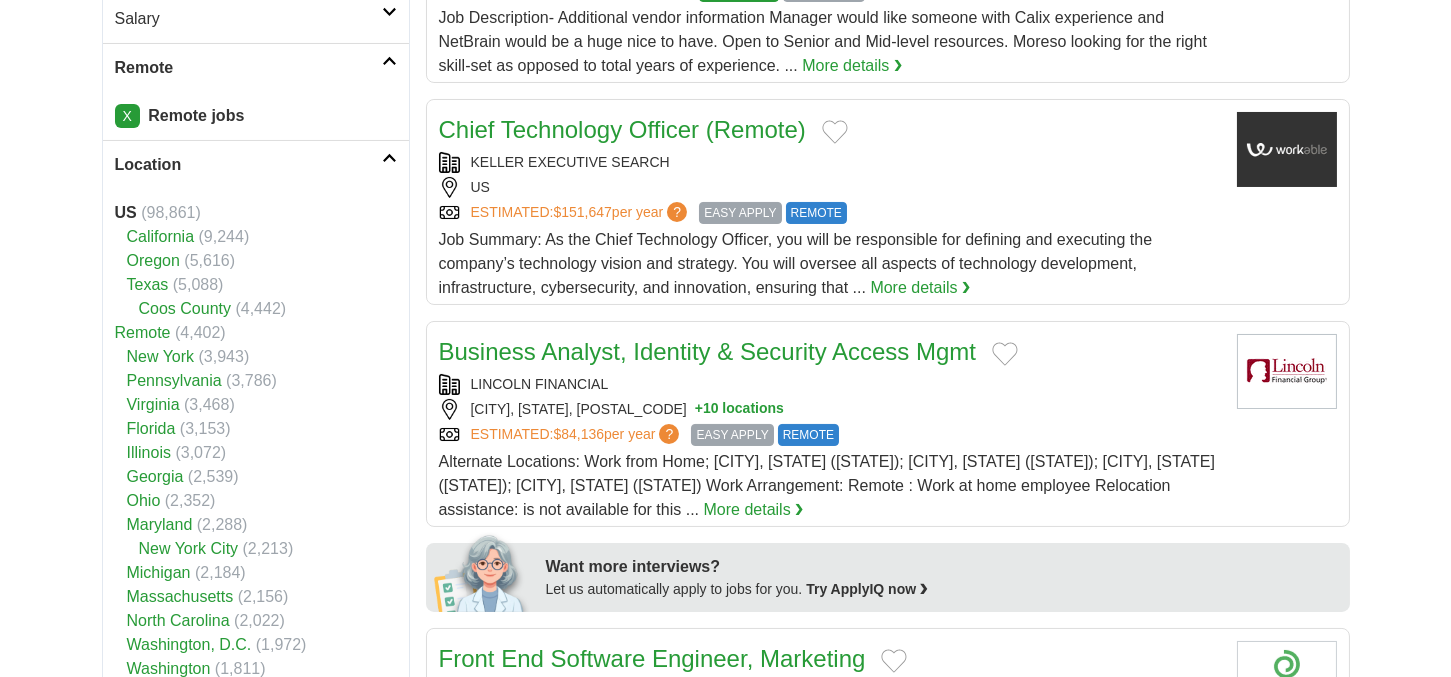 click on "Illinois" at bounding box center (149, 452) 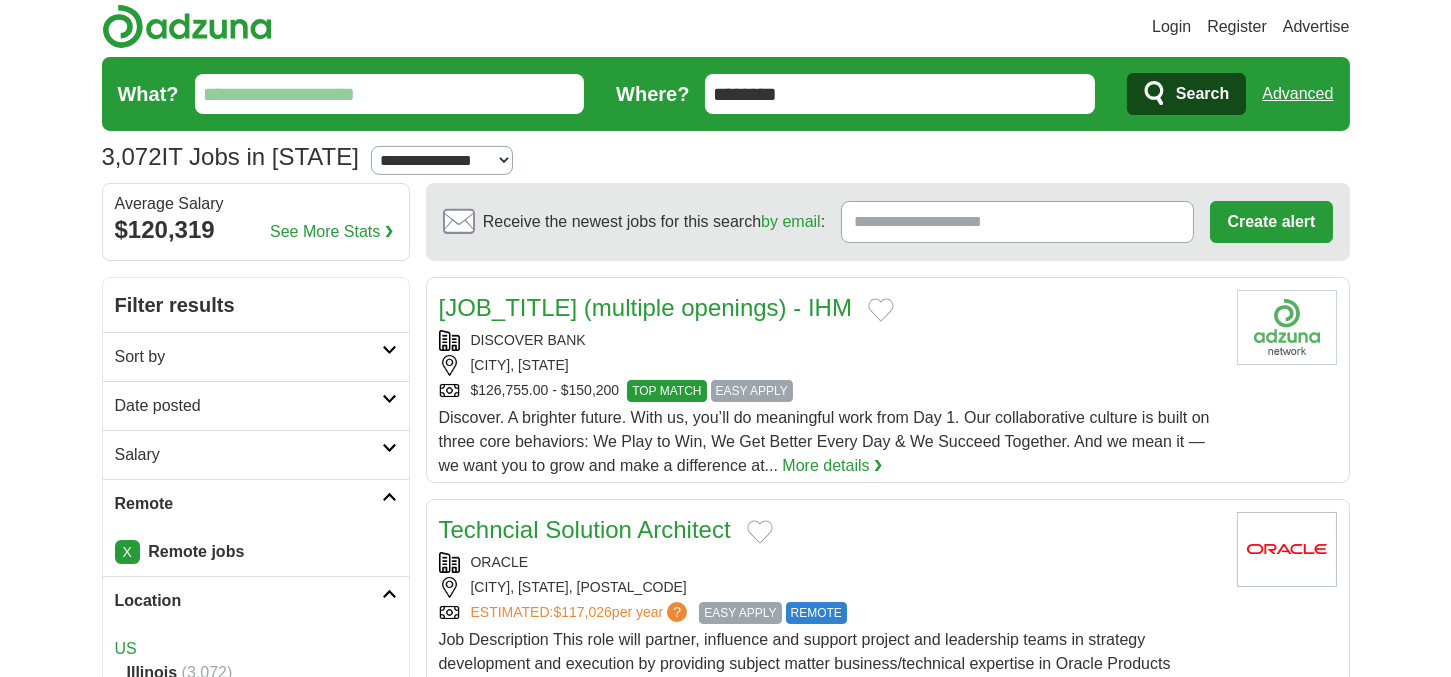 scroll, scrollTop: 0, scrollLeft: 0, axis: both 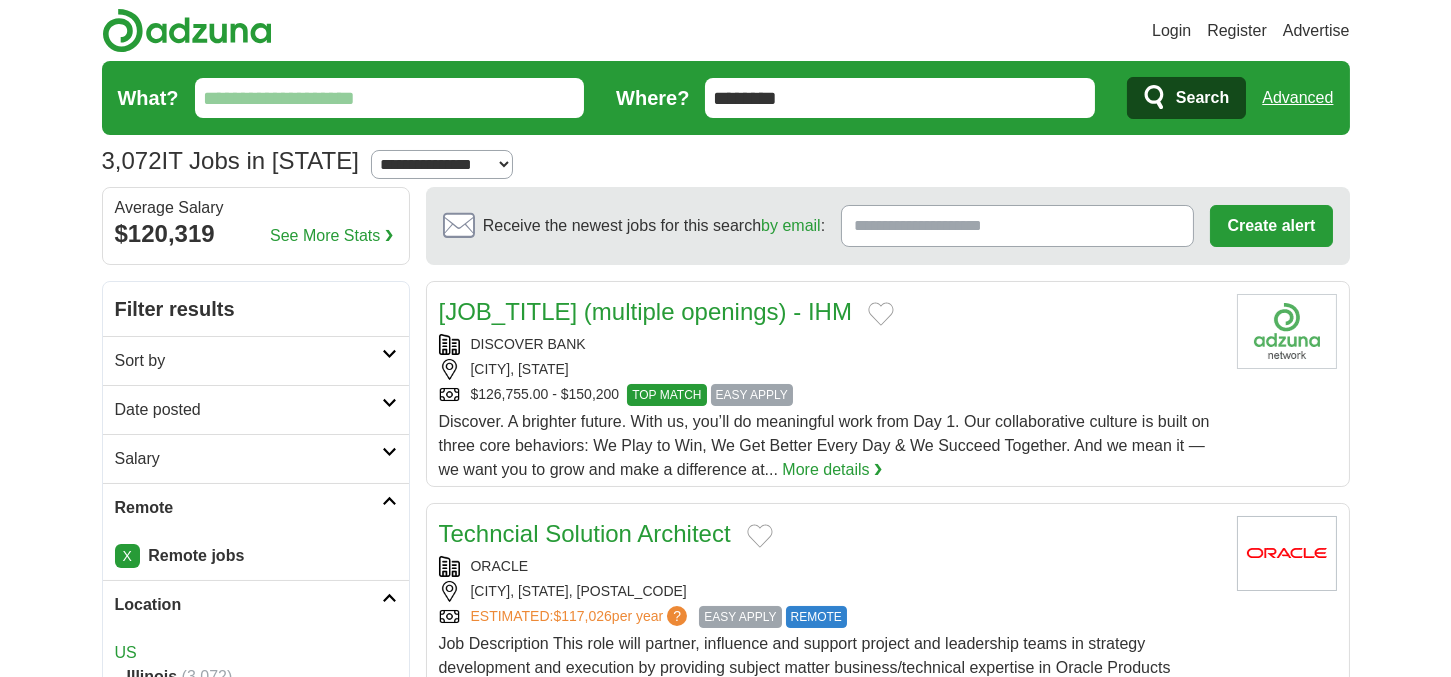 click at bounding box center [389, 354] 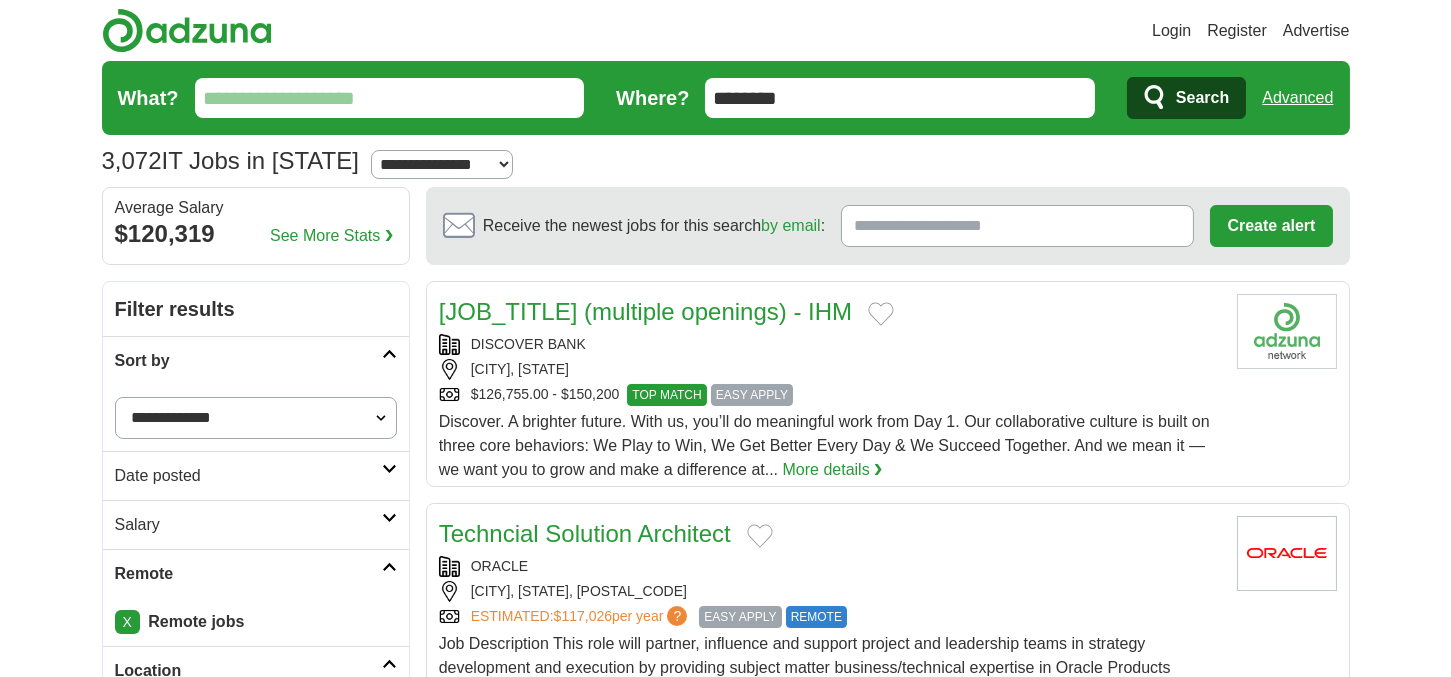 click on "What?" at bounding box center [390, 98] 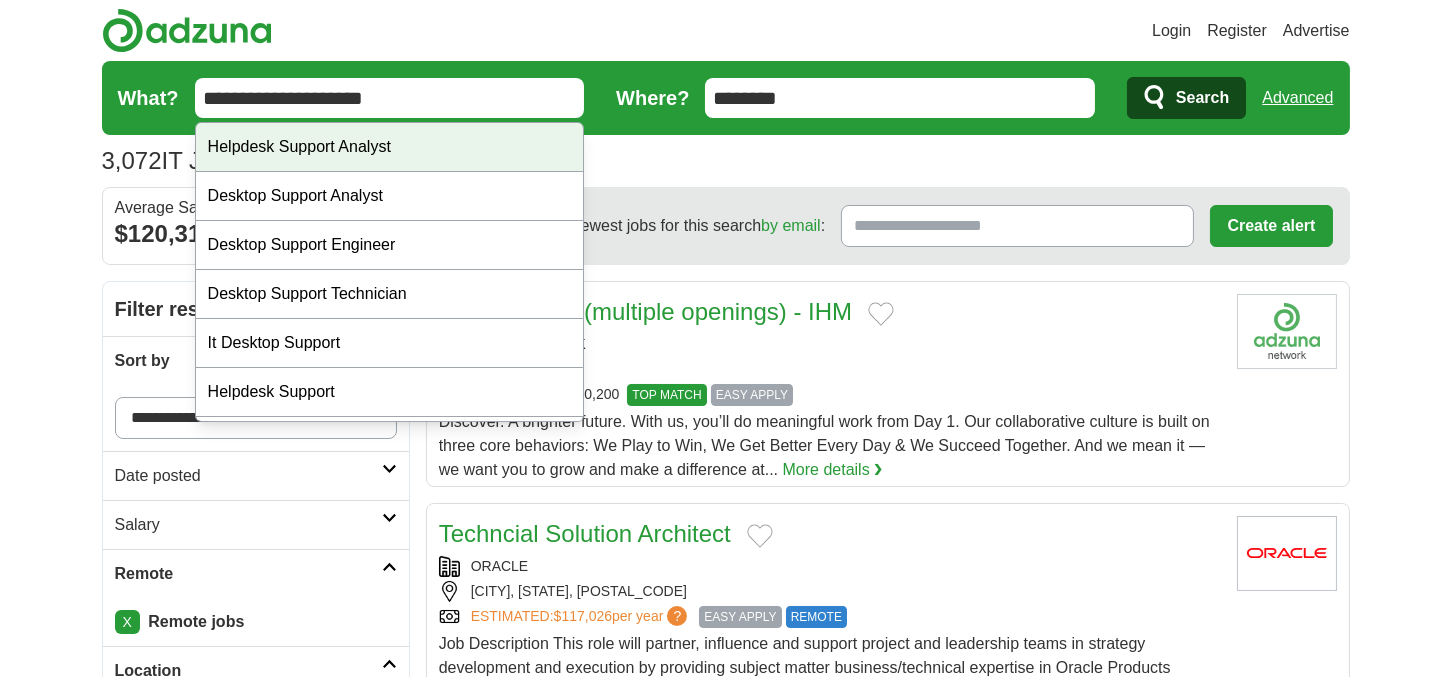 click on "Helpdesk Support Analyst" at bounding box center (390, 147) 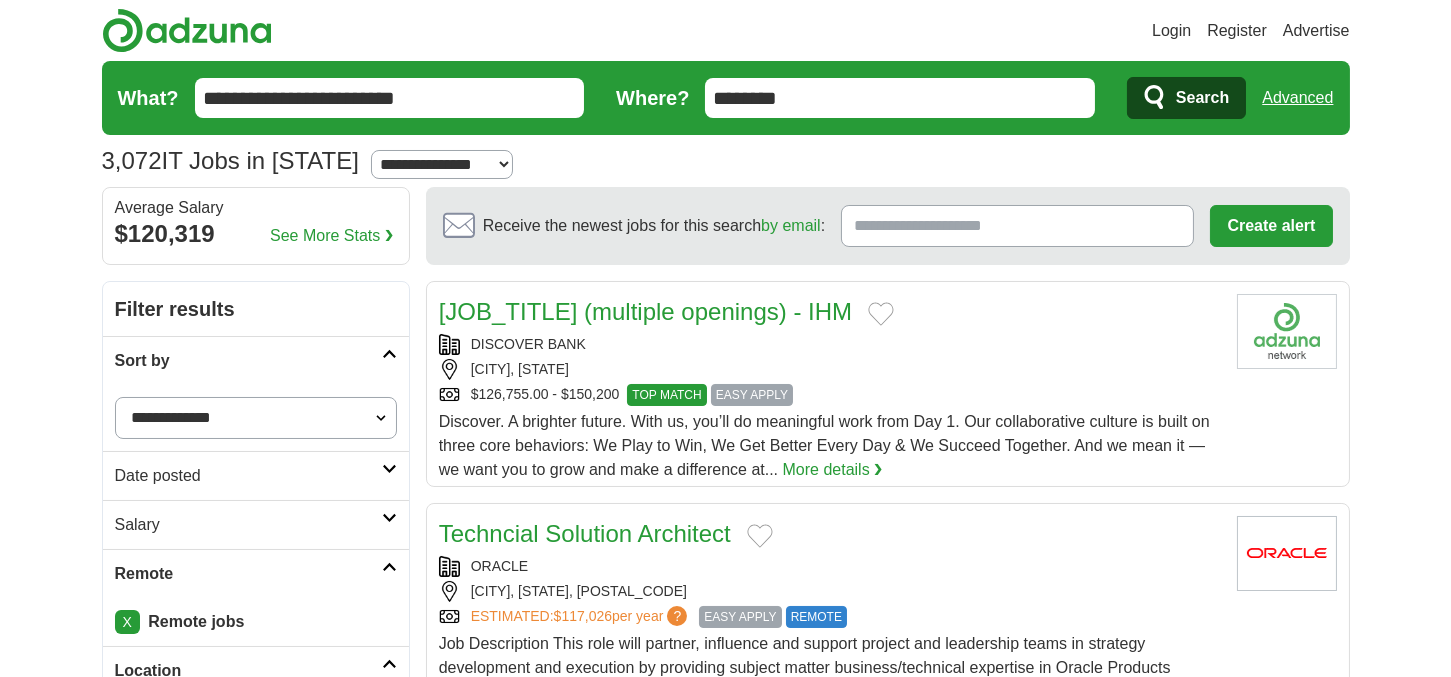 click on "Search" at bounding box center (1202, 98) 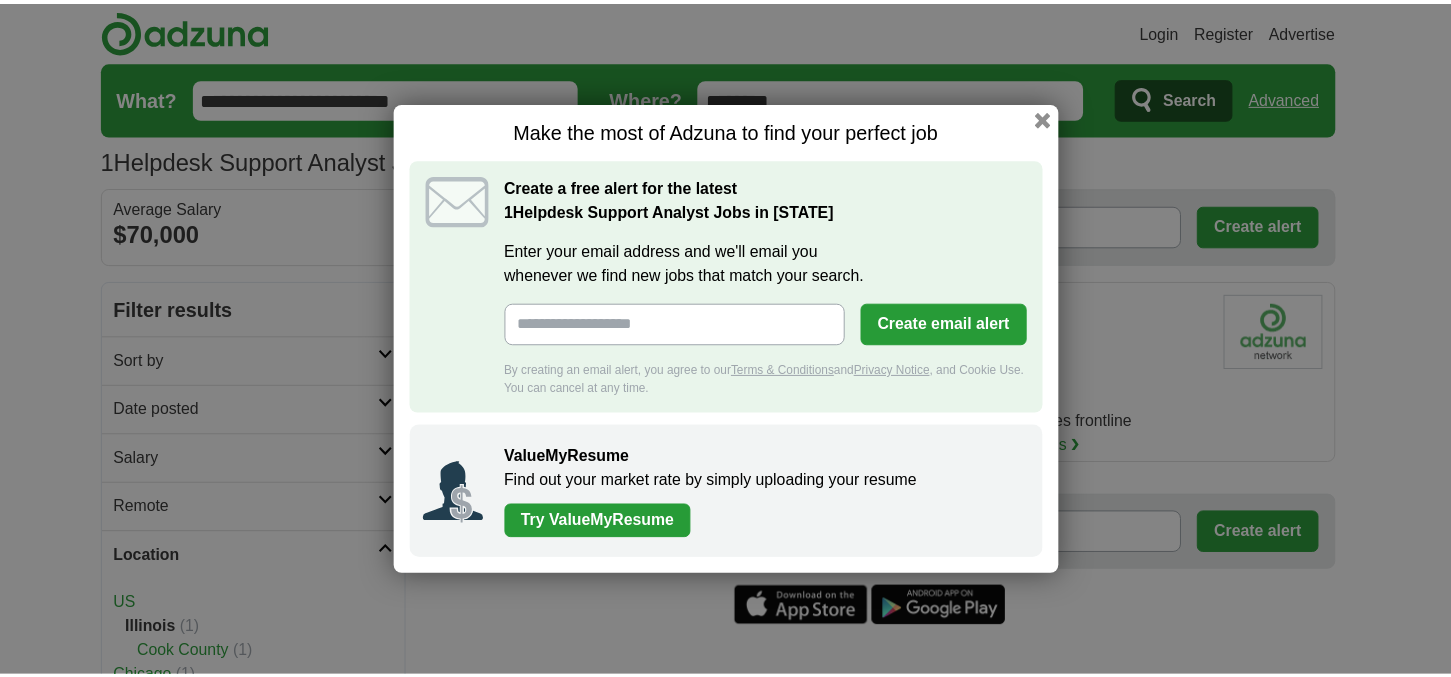 scroll, scrollTop: 0, scrollLeft: 0, axis: both 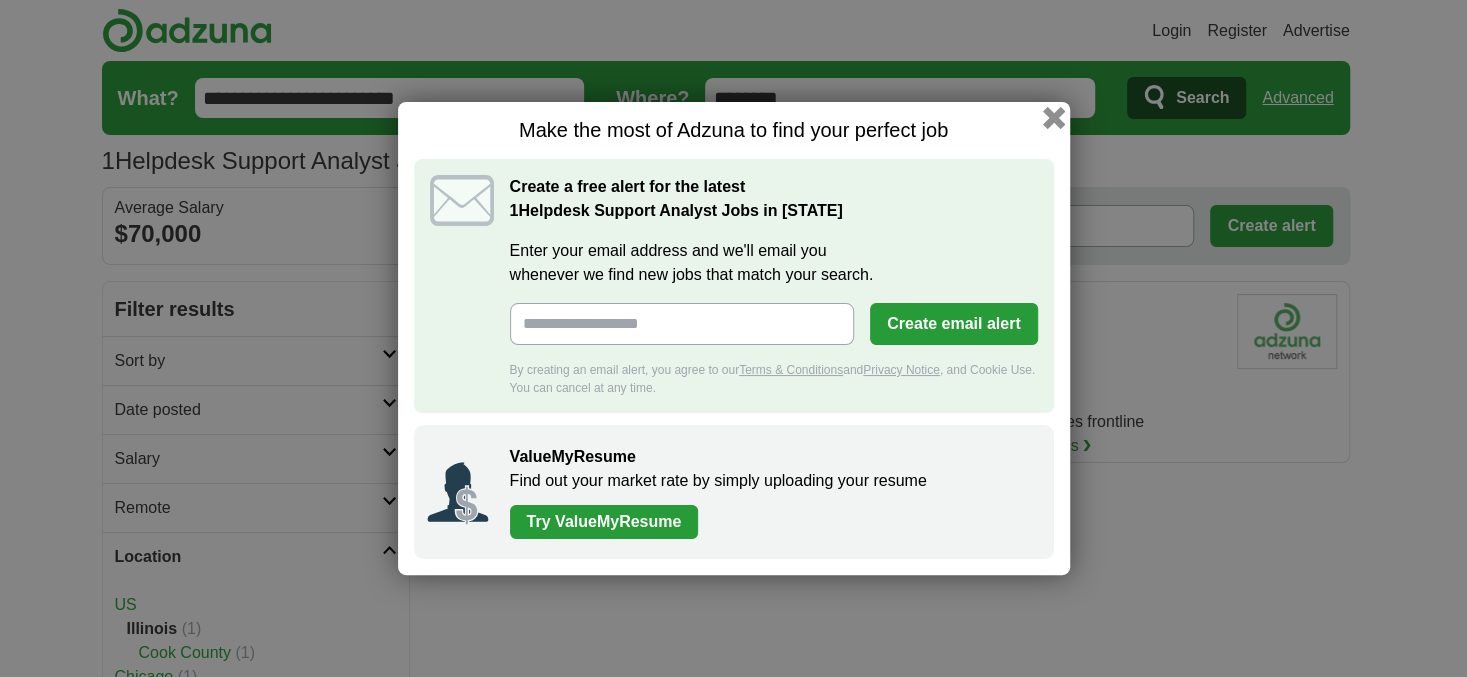 click at bounding box center (1053, 118) 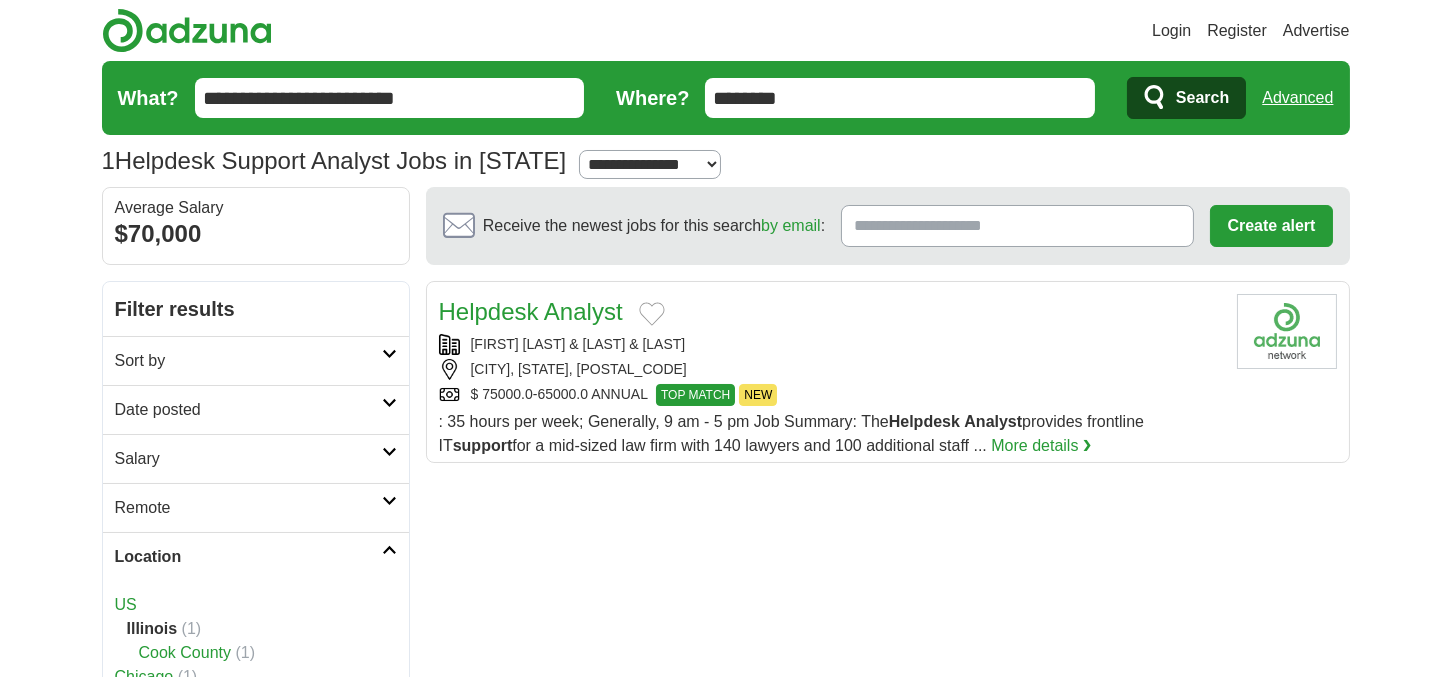 click on "Advanced" at bounding box center [1297, 98] 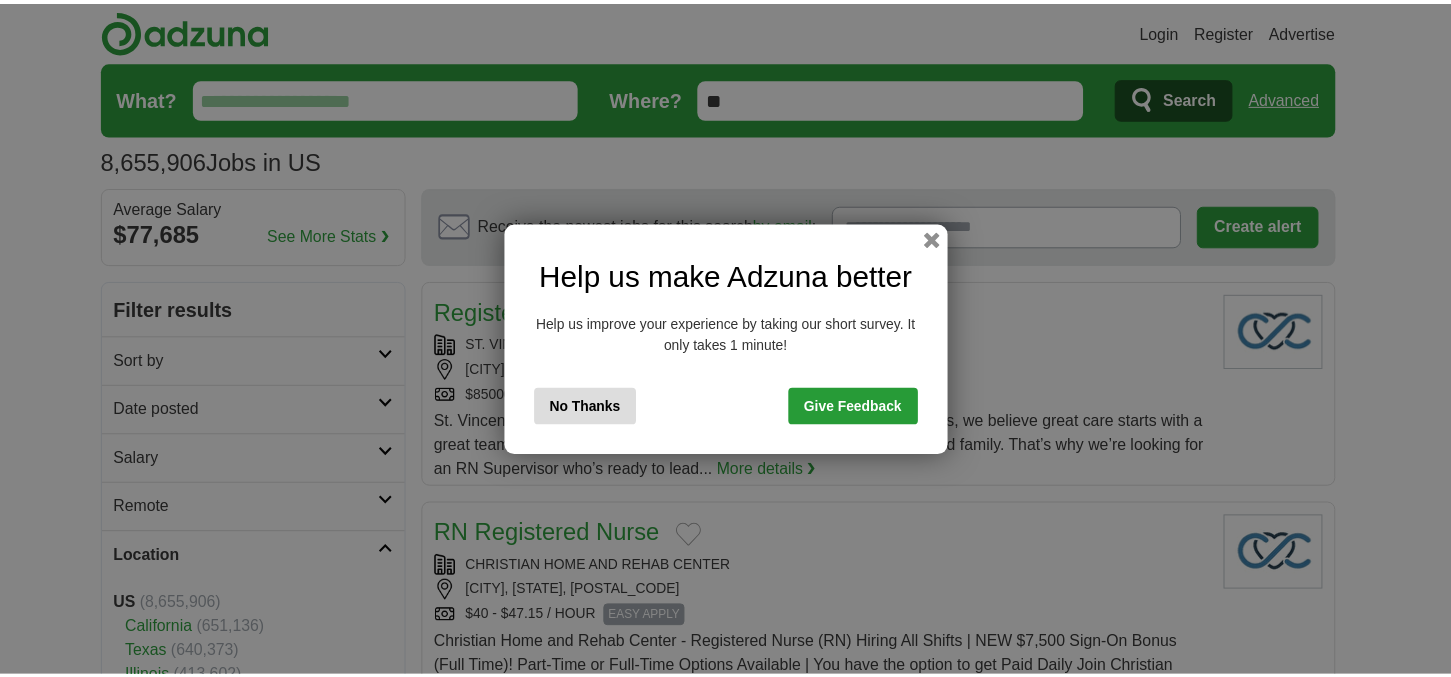 scroll, scrollTop: 0, scrollLeft: 0, axis: both 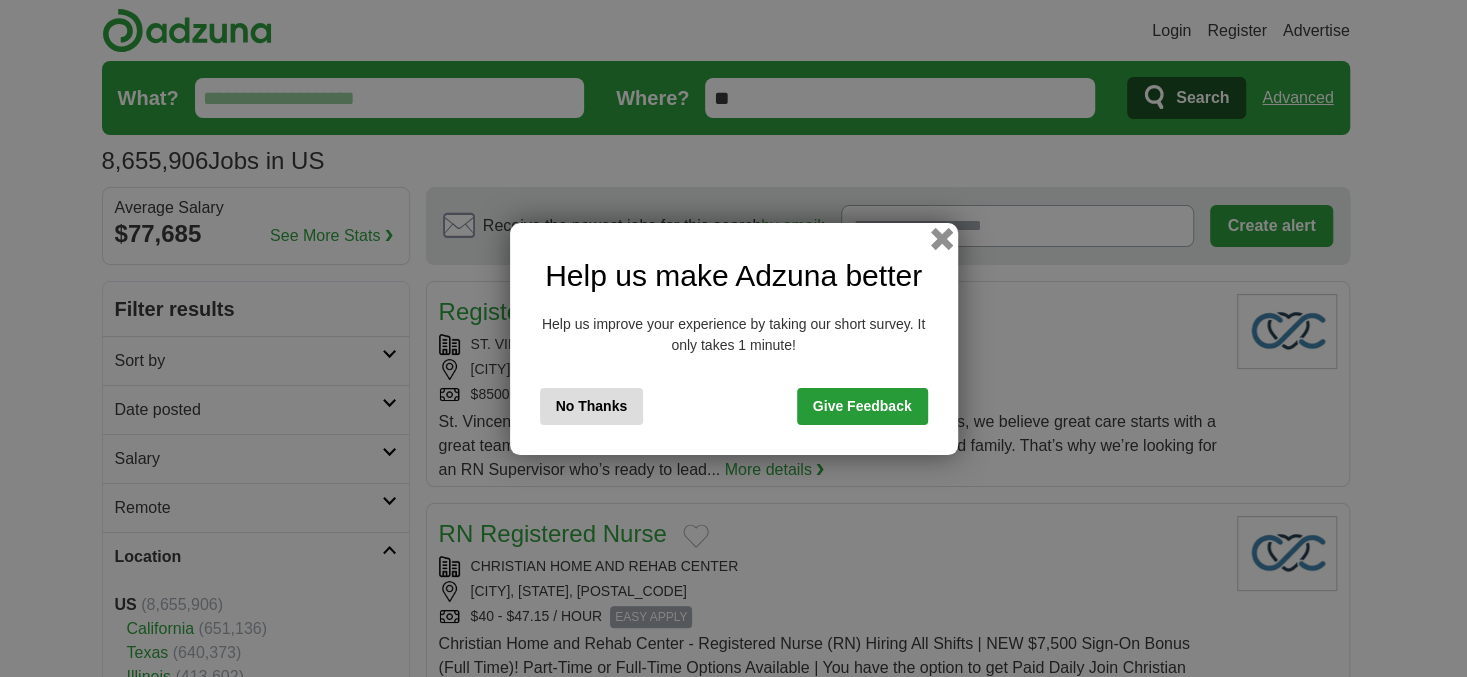 click at bounding box center (941, 238) 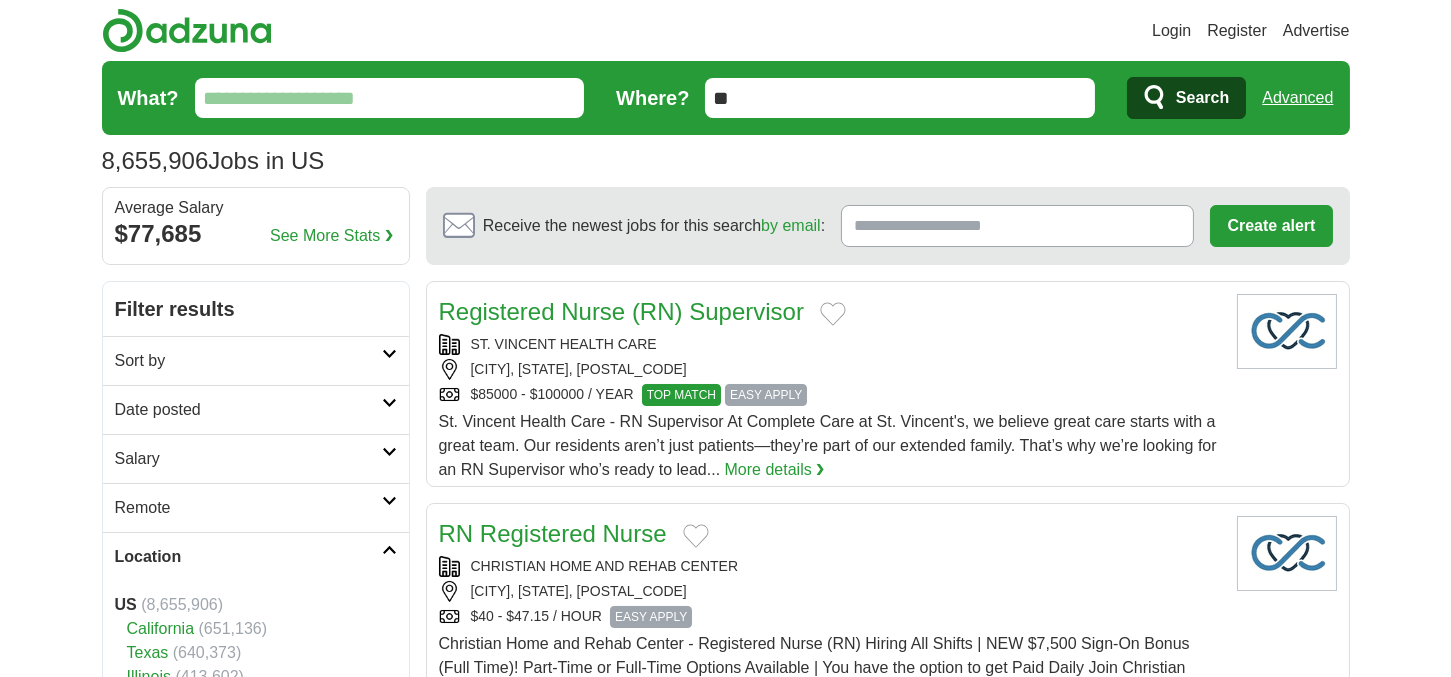 click on "Sort by" at bounding box center [248, 361] 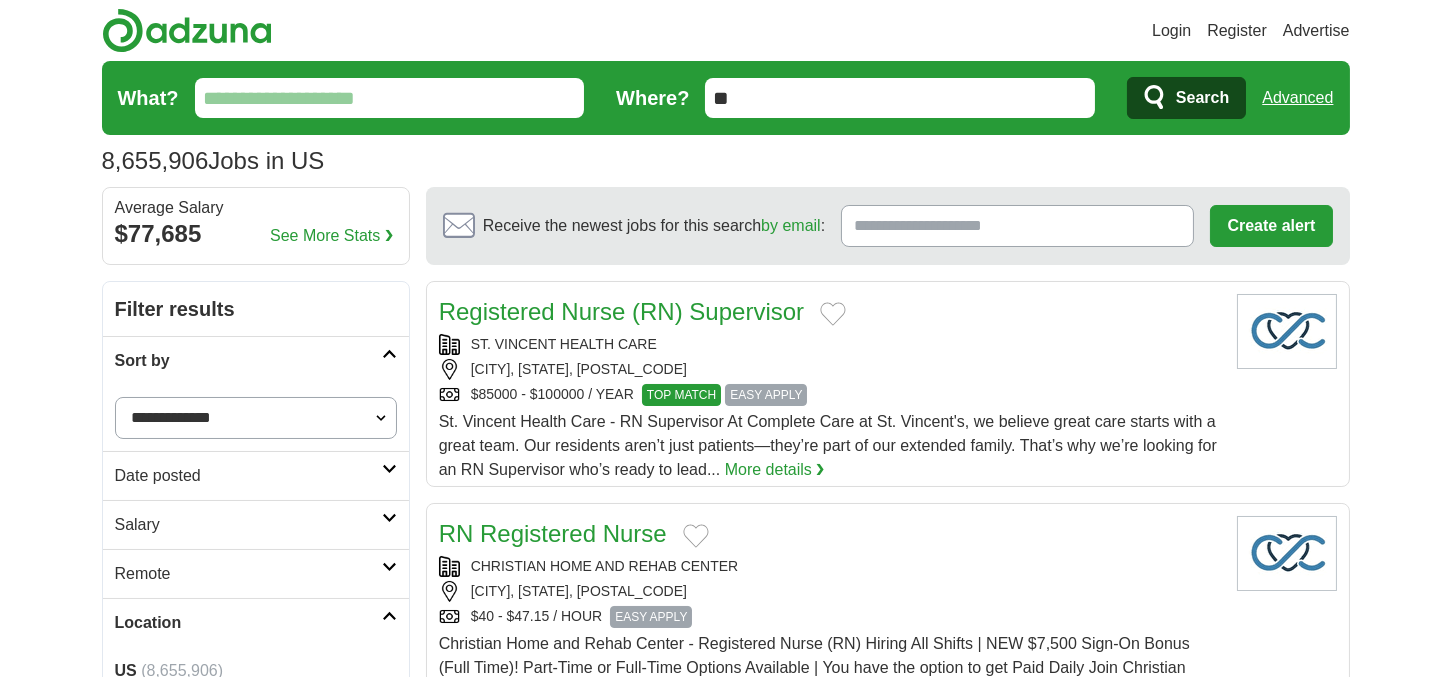 click on "Date posted" at bounding box center [248, 476] 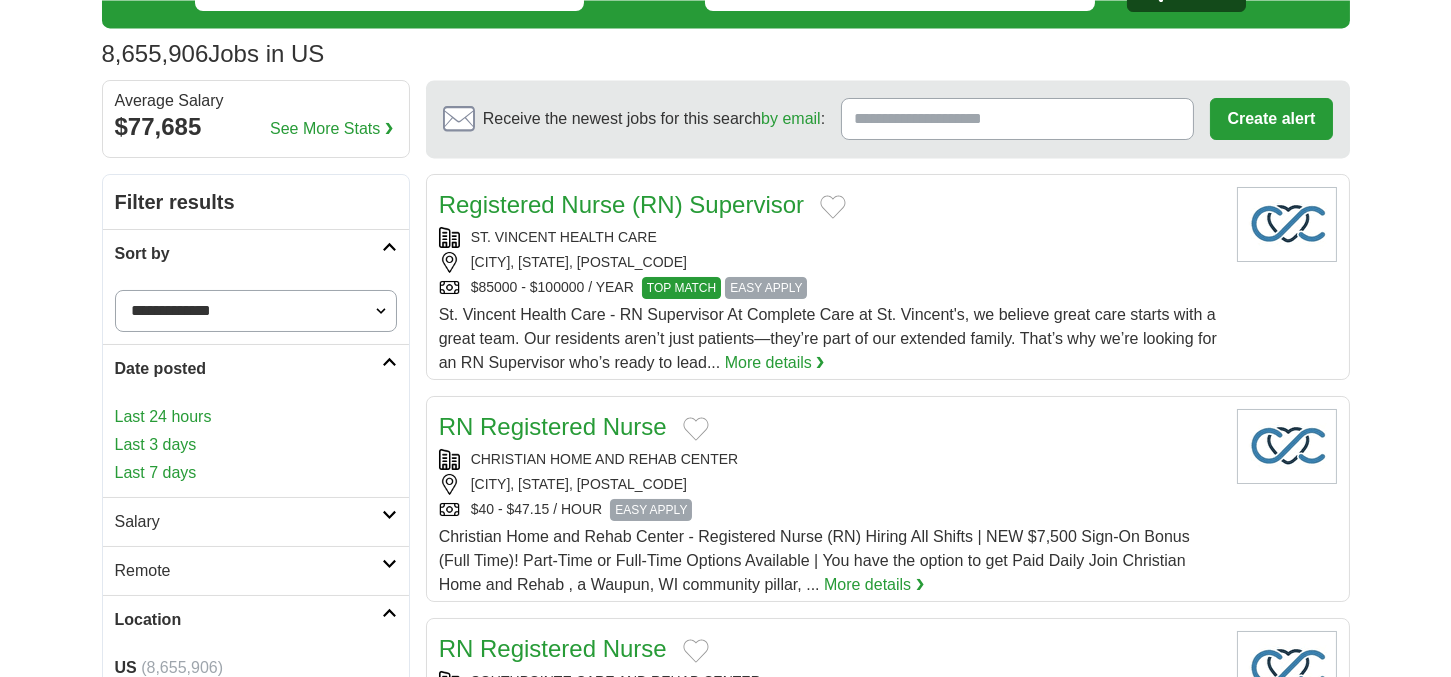 scroll, scrollTop: 110, scrollLeft: 0, axis: vertical 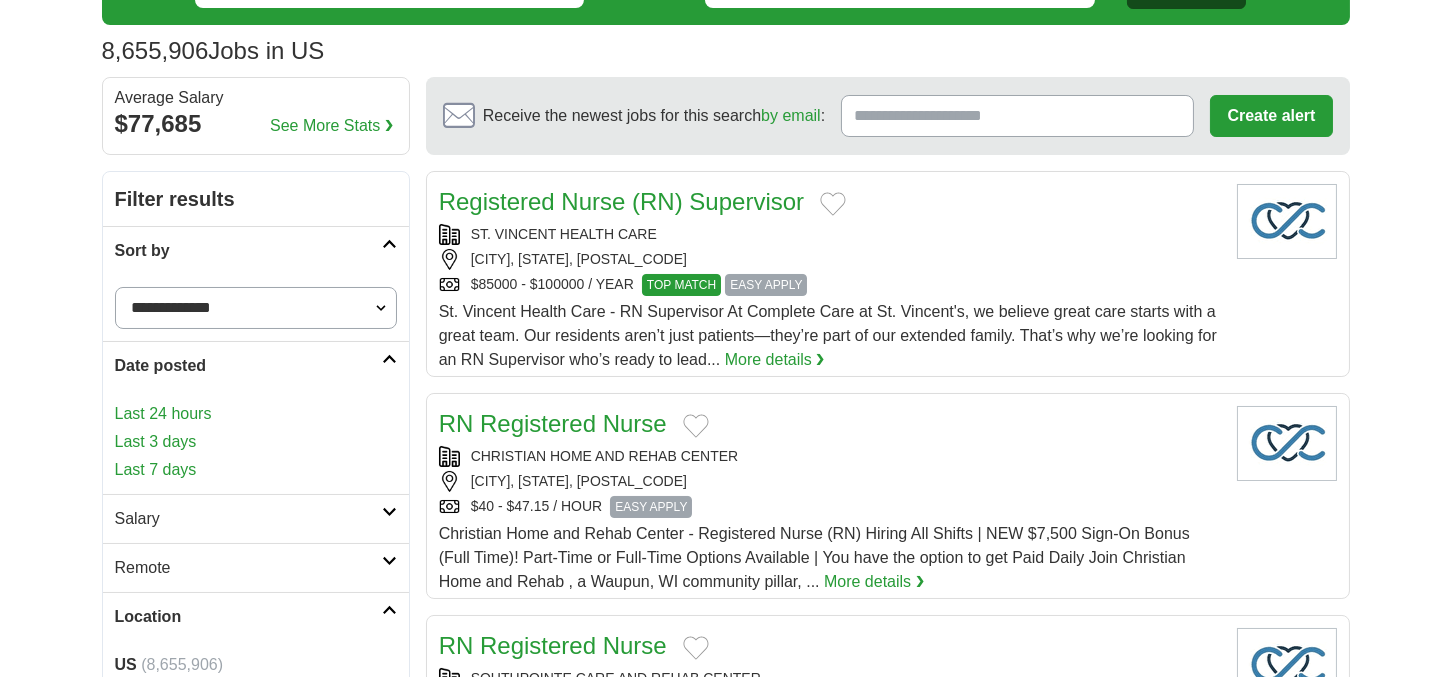 click on "Last 24 hours" at bounding box center (256, 414) 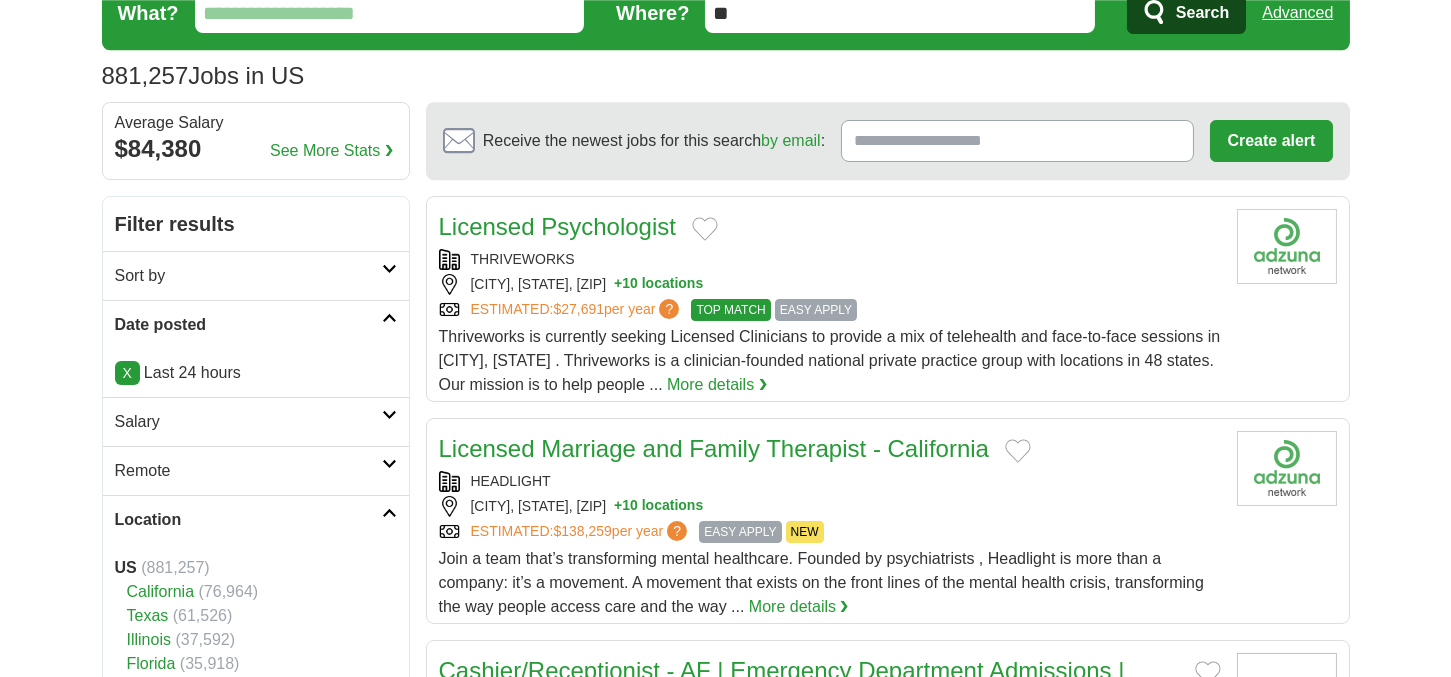 scroll, scrollTop: 110, scrollLeft: 0, axis: vertical 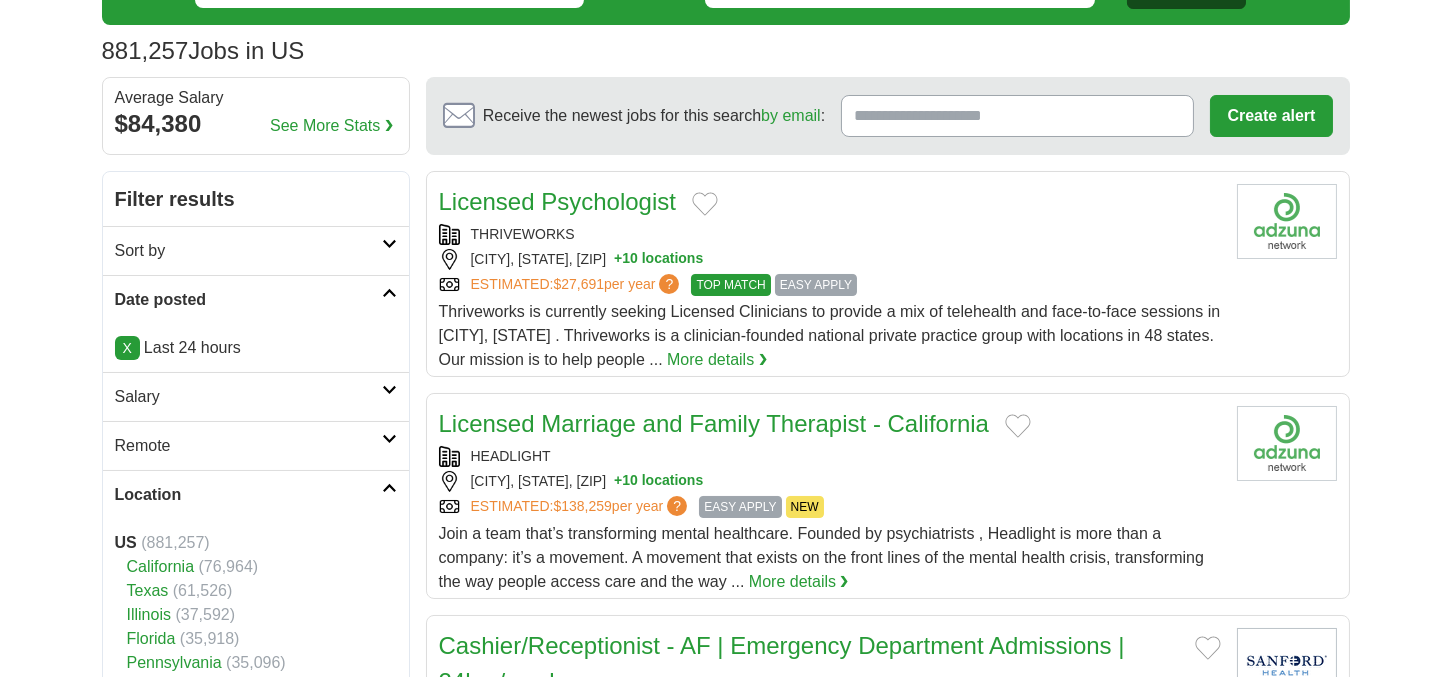 click on "Remote" at bounding box center [248, 446] 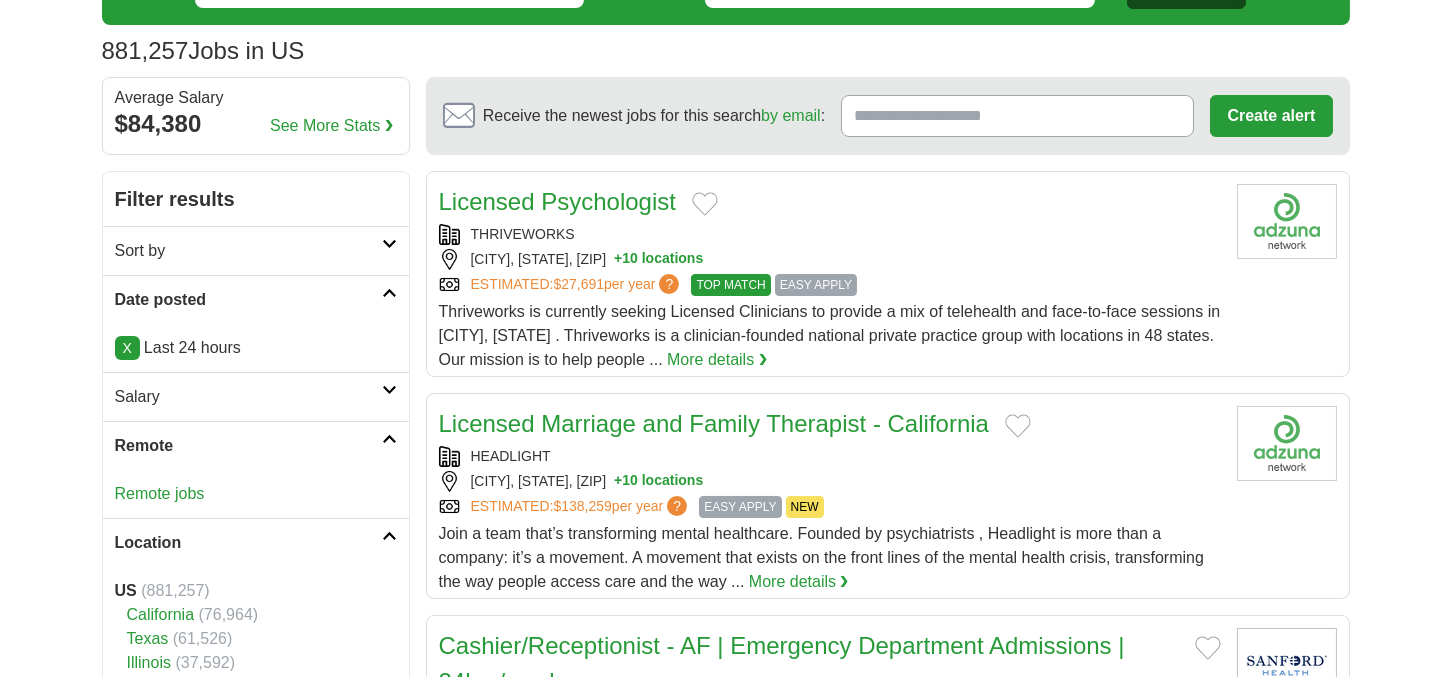 click on "Remote jobs" at bounding box center (160, 493) 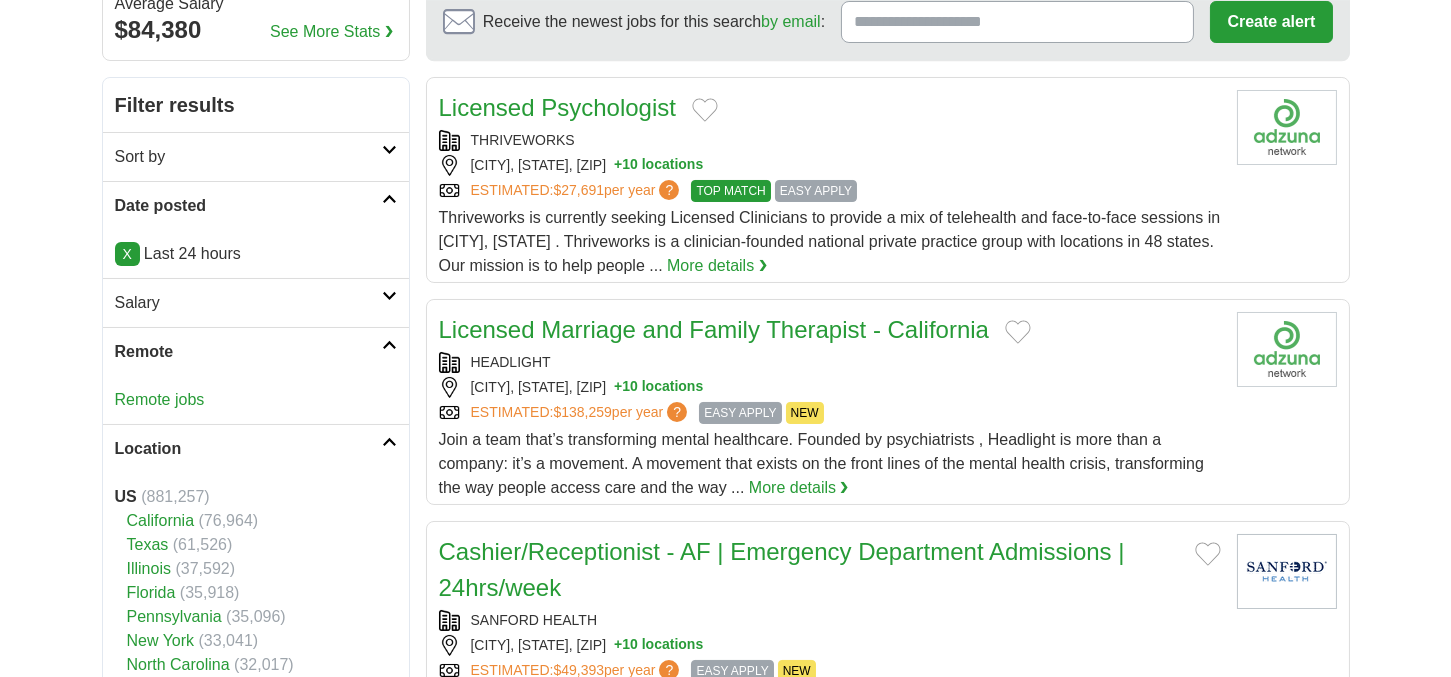 scroll, scrollTop: 330, scrollLeft: 0, axis: vertical 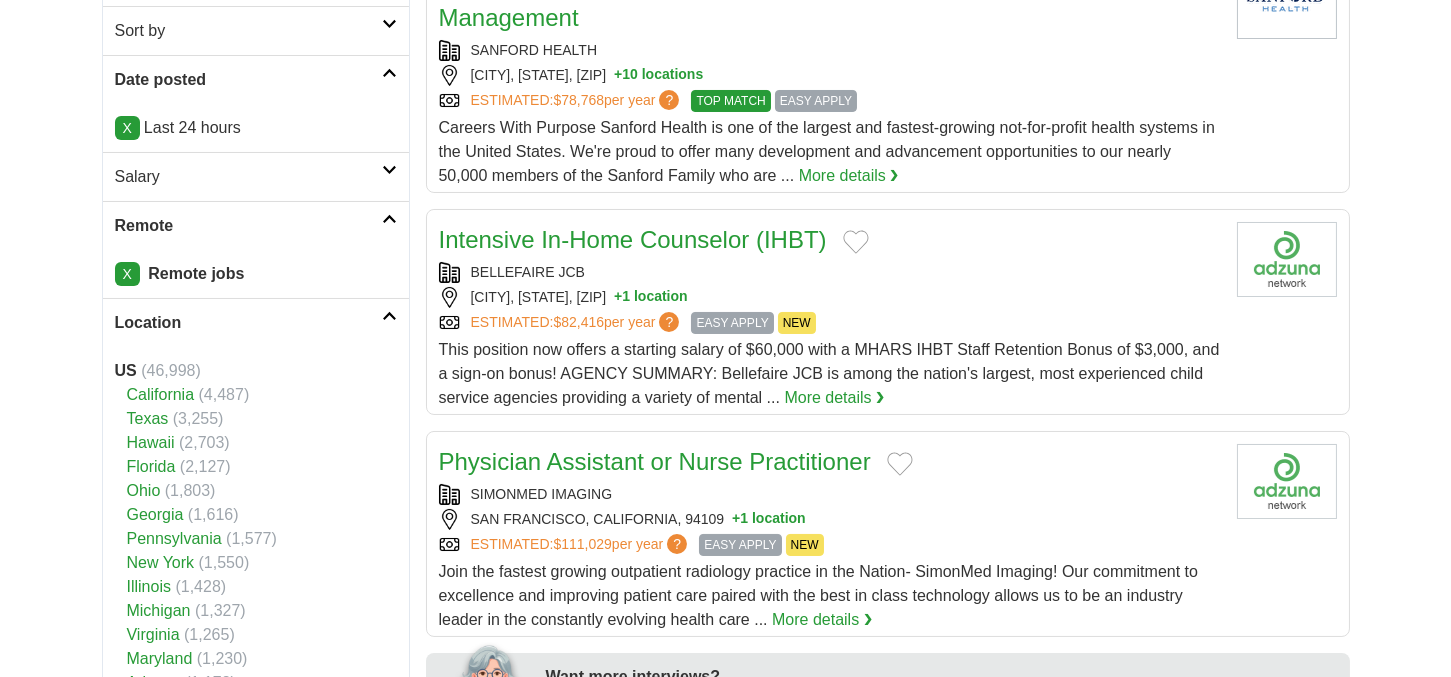 click on "Illinois" at bounding box center (149, 586) 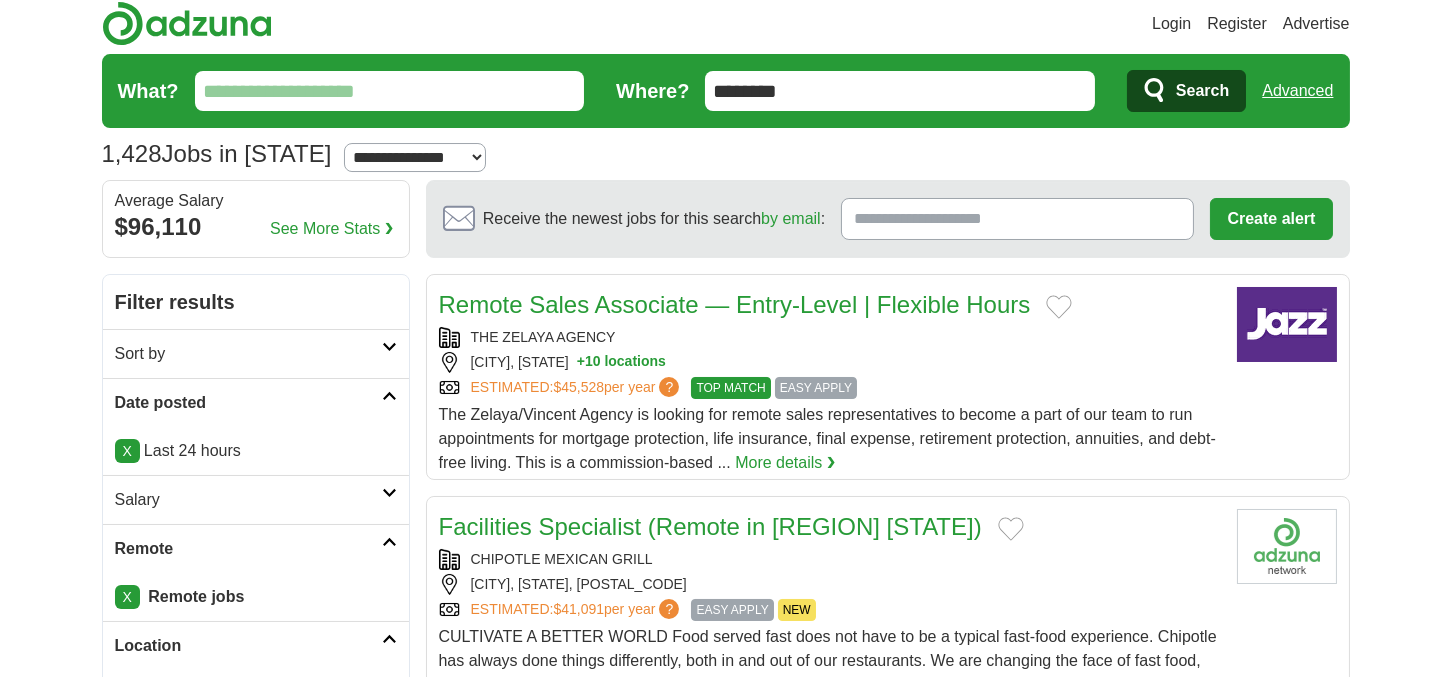 scroll, scrollTop: 0, scrollLeft: 0, axis: both 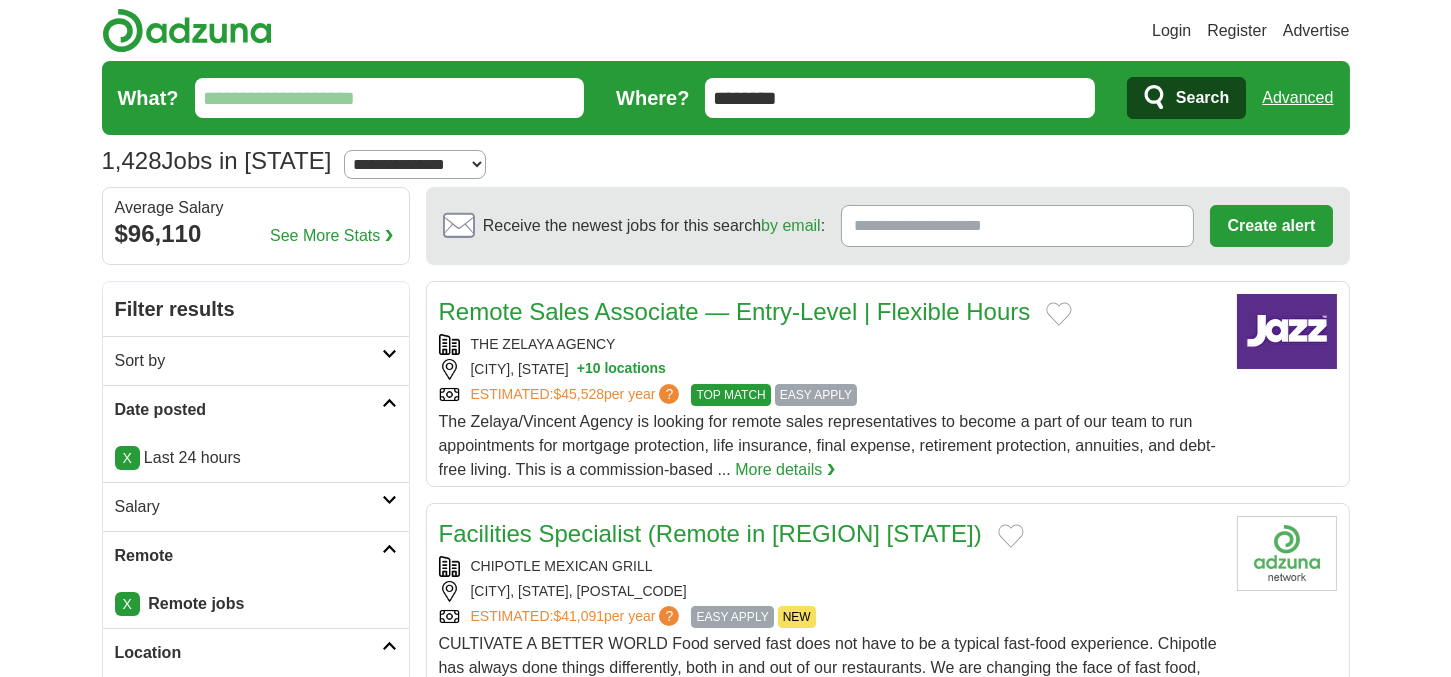click on "What?" at bounding box center [390, 98] 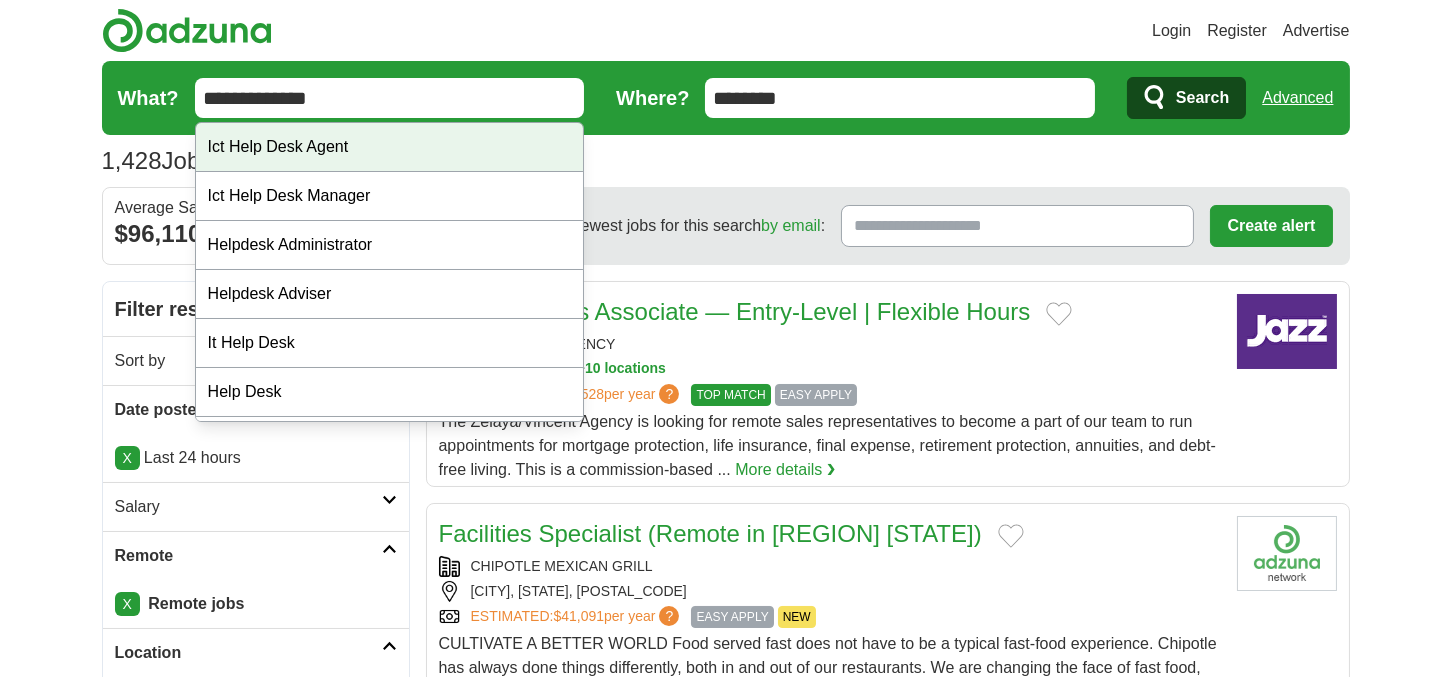 click on "Ict Help Desk Agent" at bounding box center [390, 147] 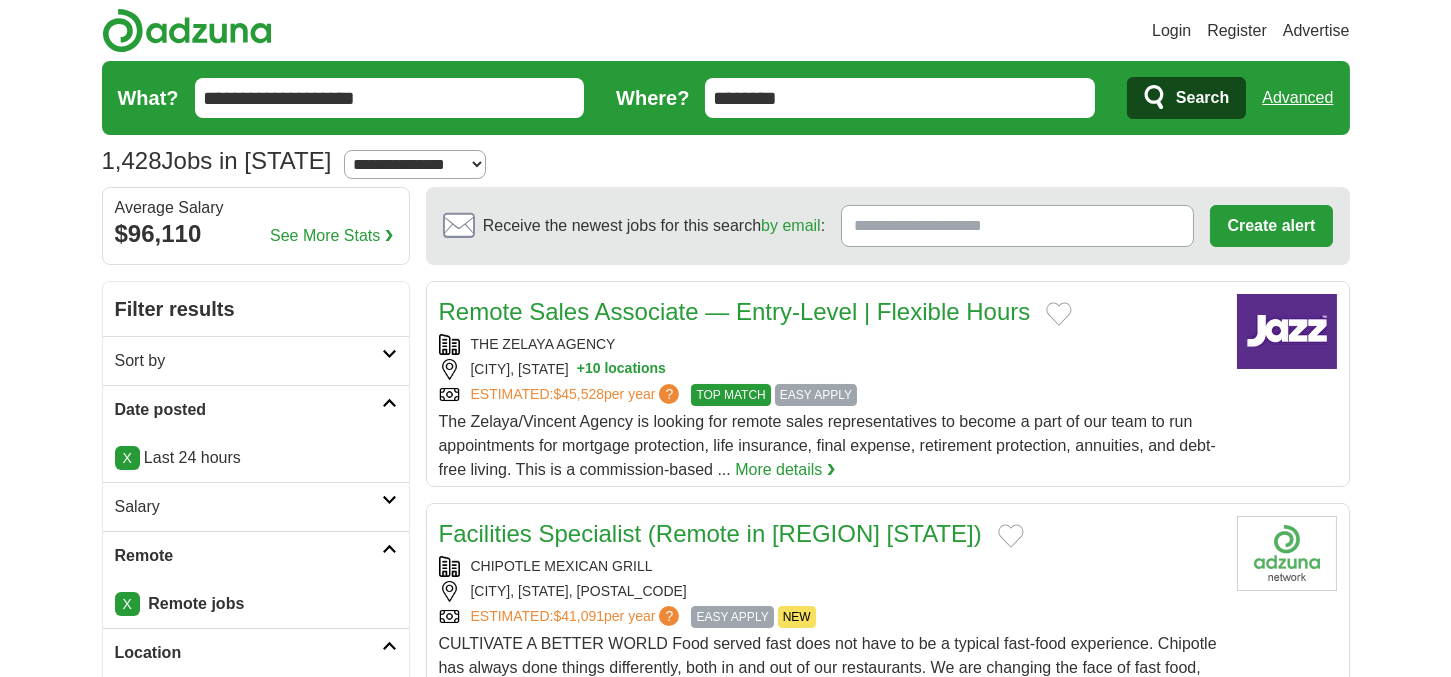 click on "Search" at bounding box center [1202, 98] 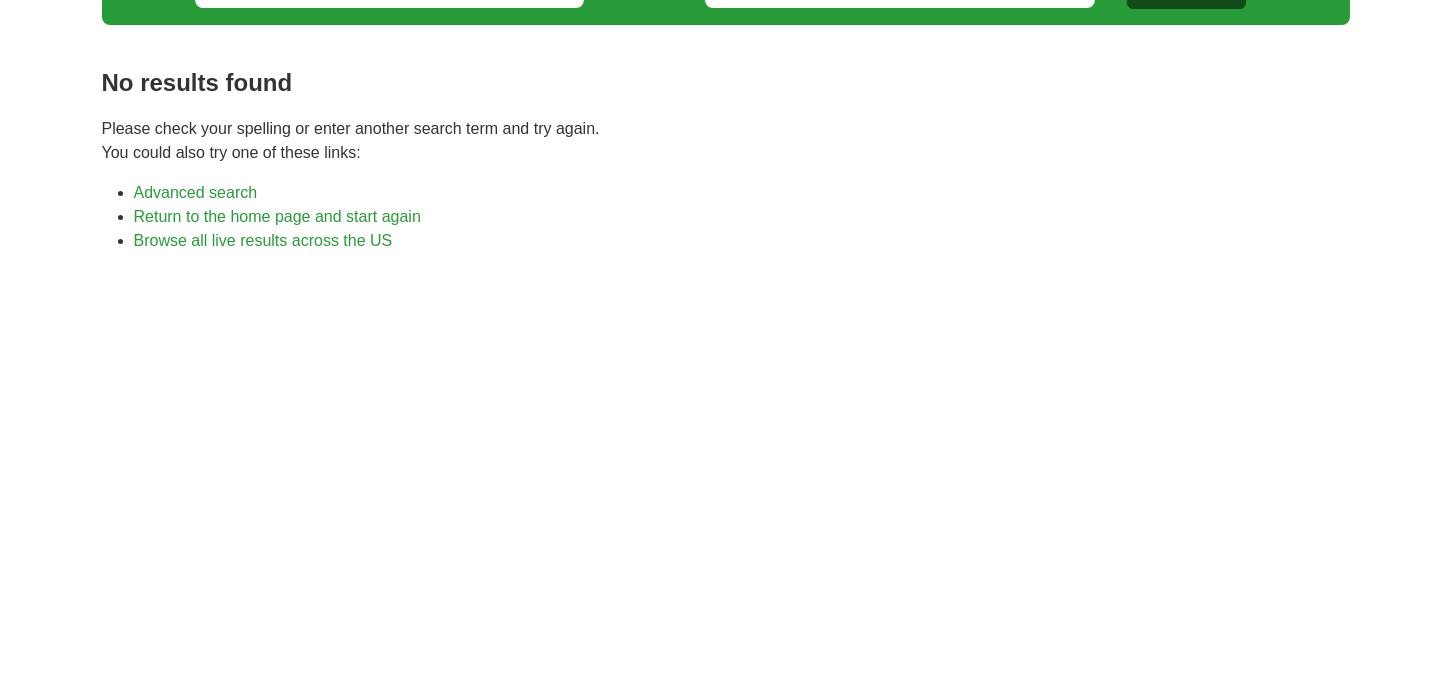 scroll, scrollTop: 220, scrollLeft: 0, axis: vertical 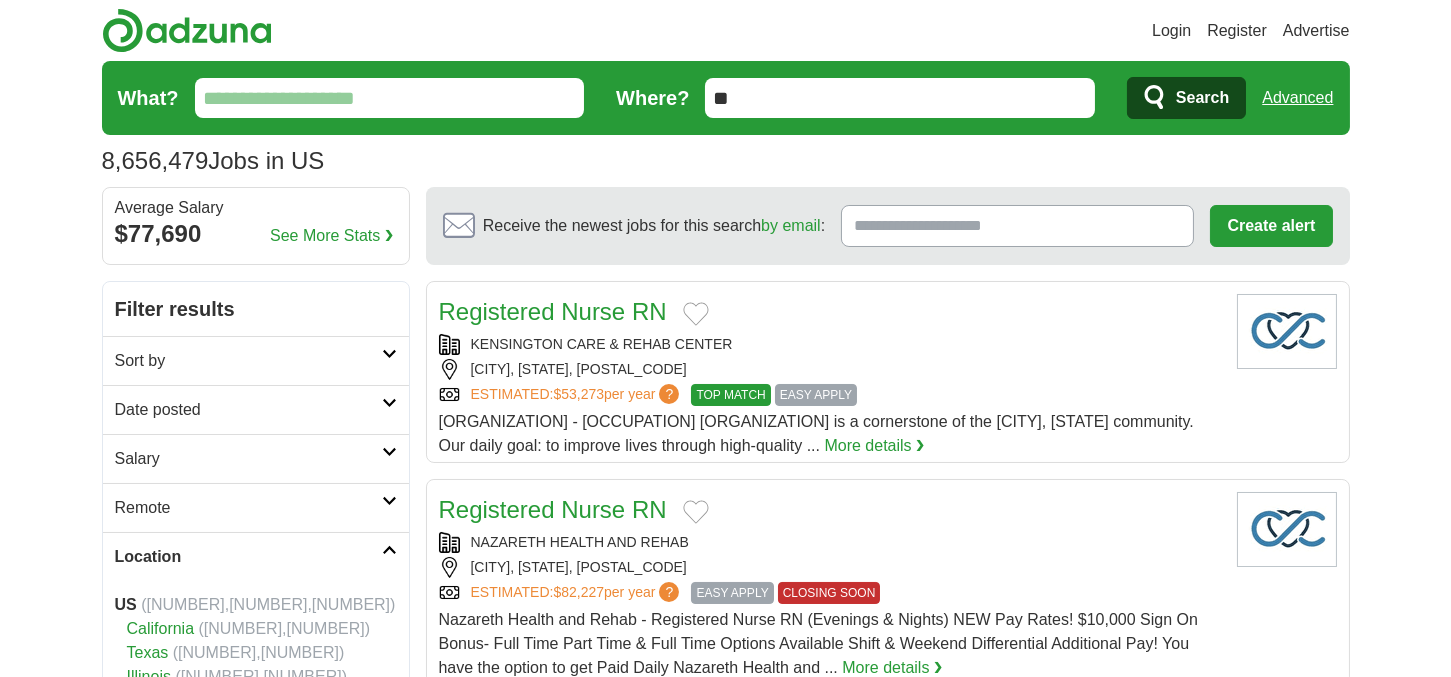 click on "What?" at bounding box center [390, 98] 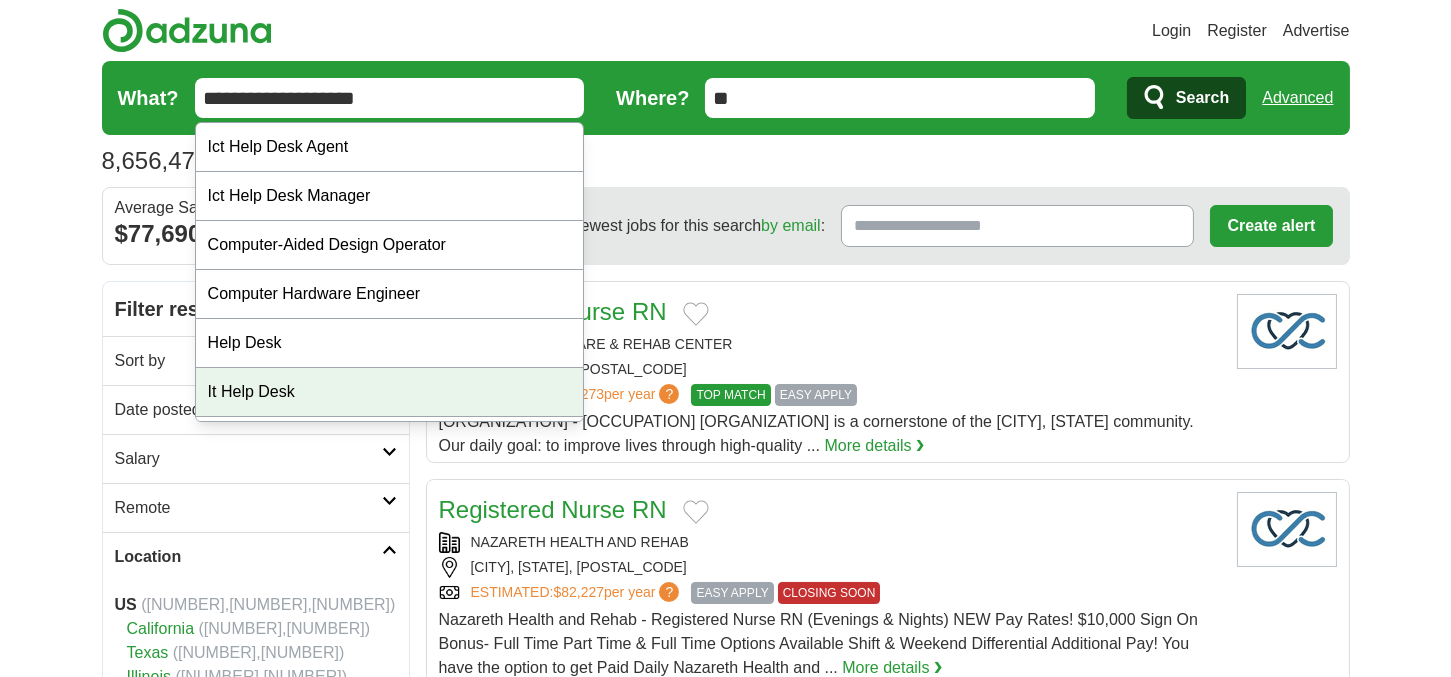 click on "It Help Desk" at bounding box center [390, 392] 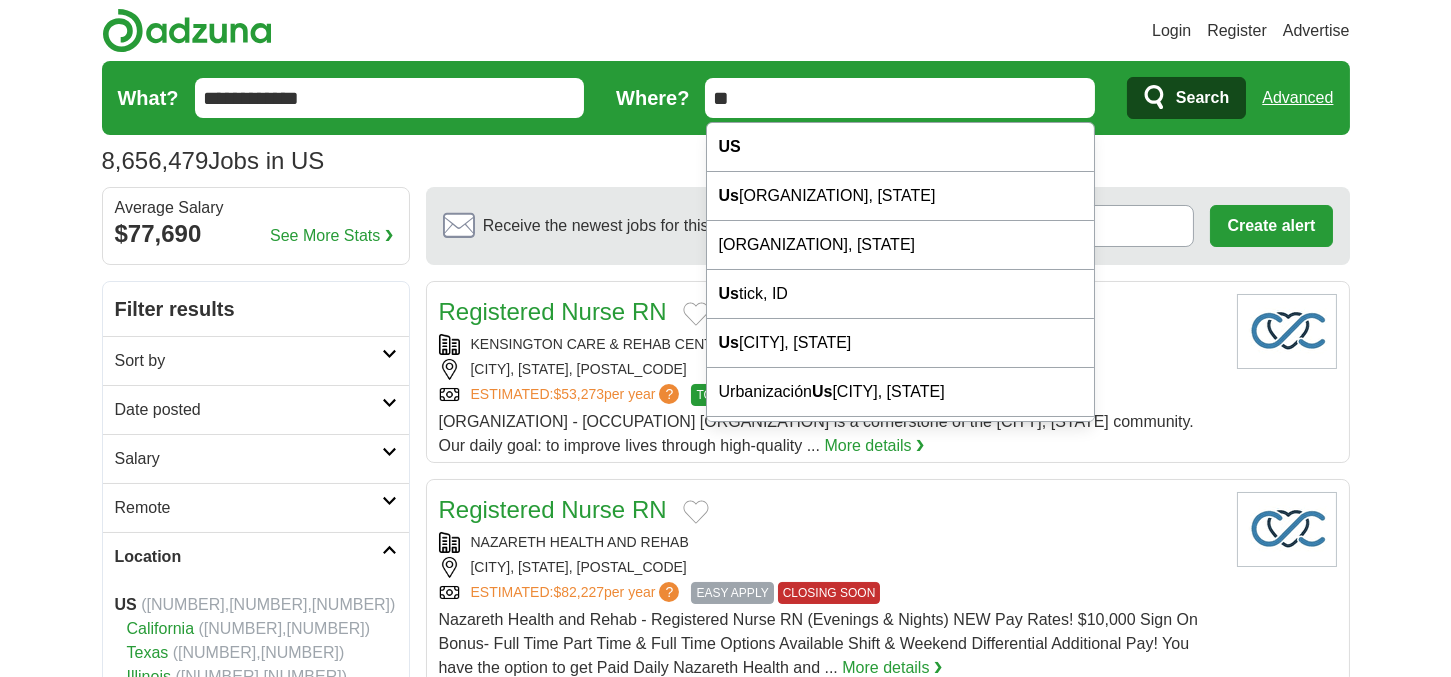 drag, startPoint x: 839, startPoint y: 99, endPoint x: 670, endPoint y: 104, distance: 169.07394 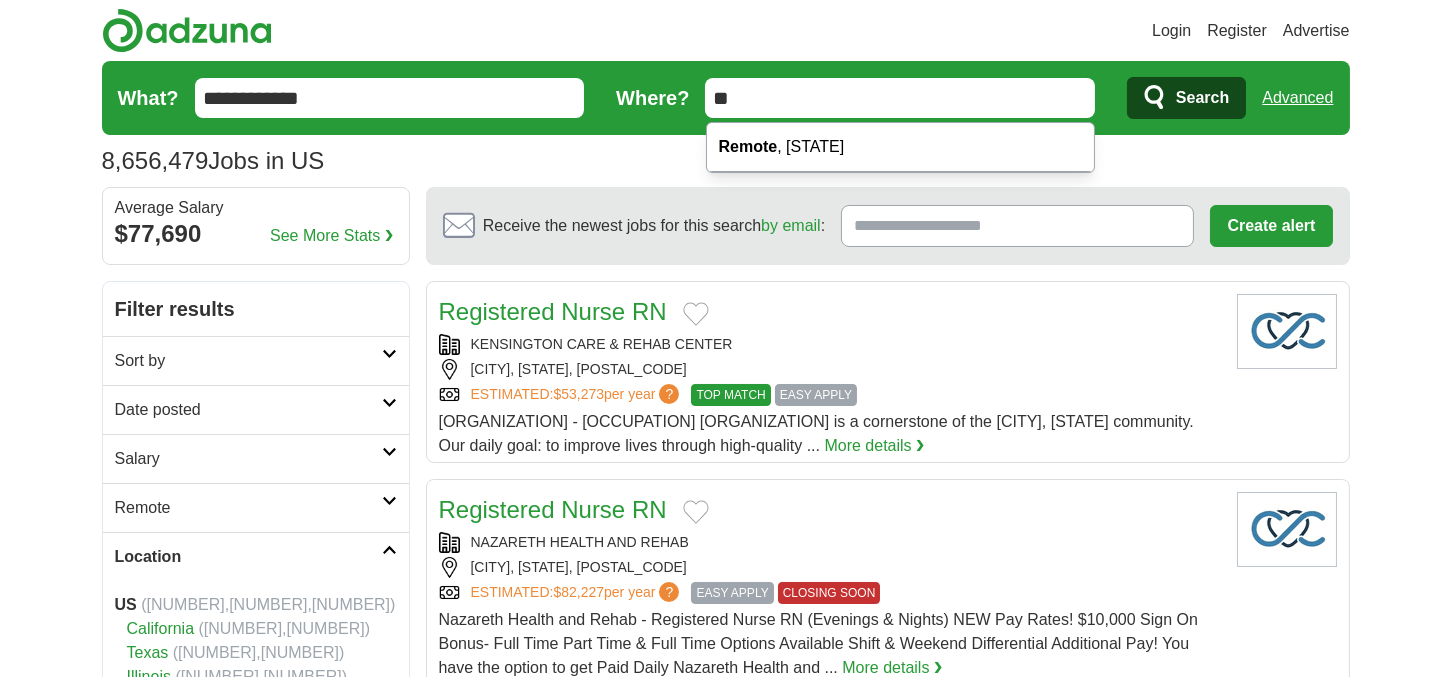 type on "*" 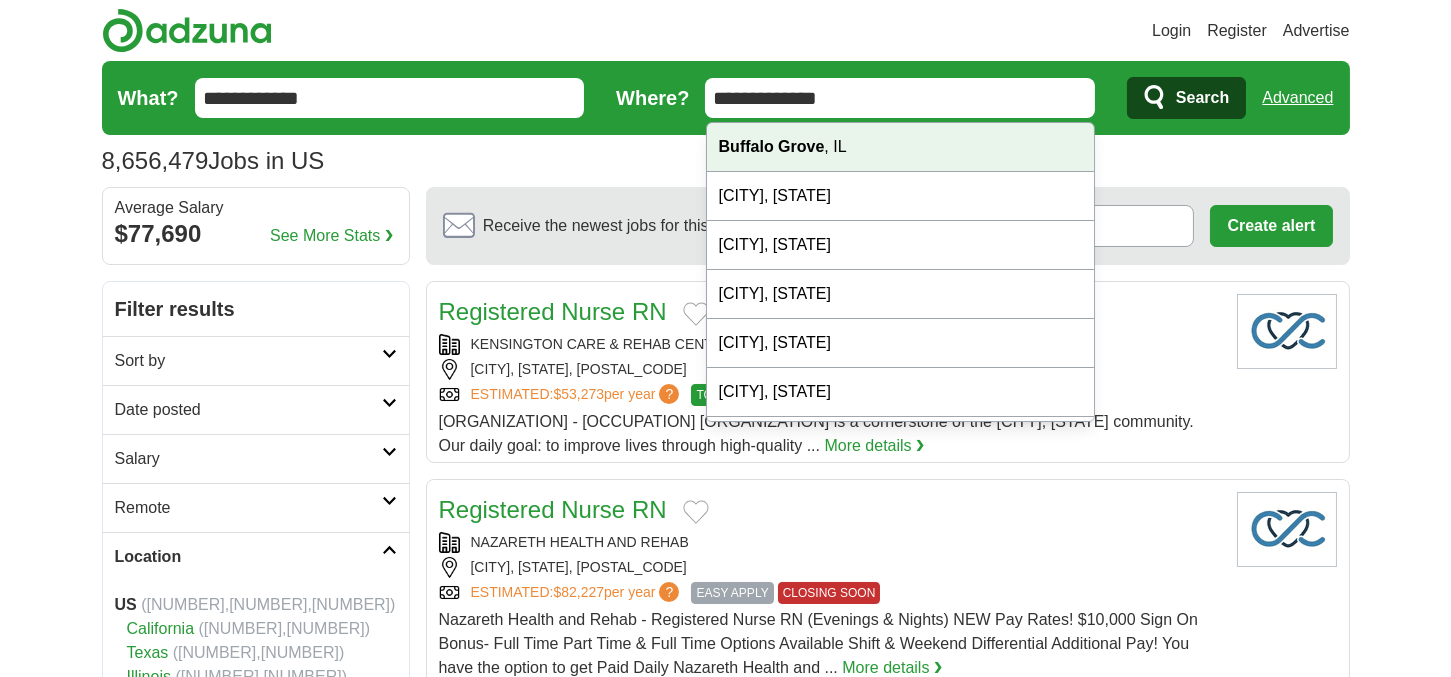 click on "Buffalo Grove" at bounding box center (772, 146) 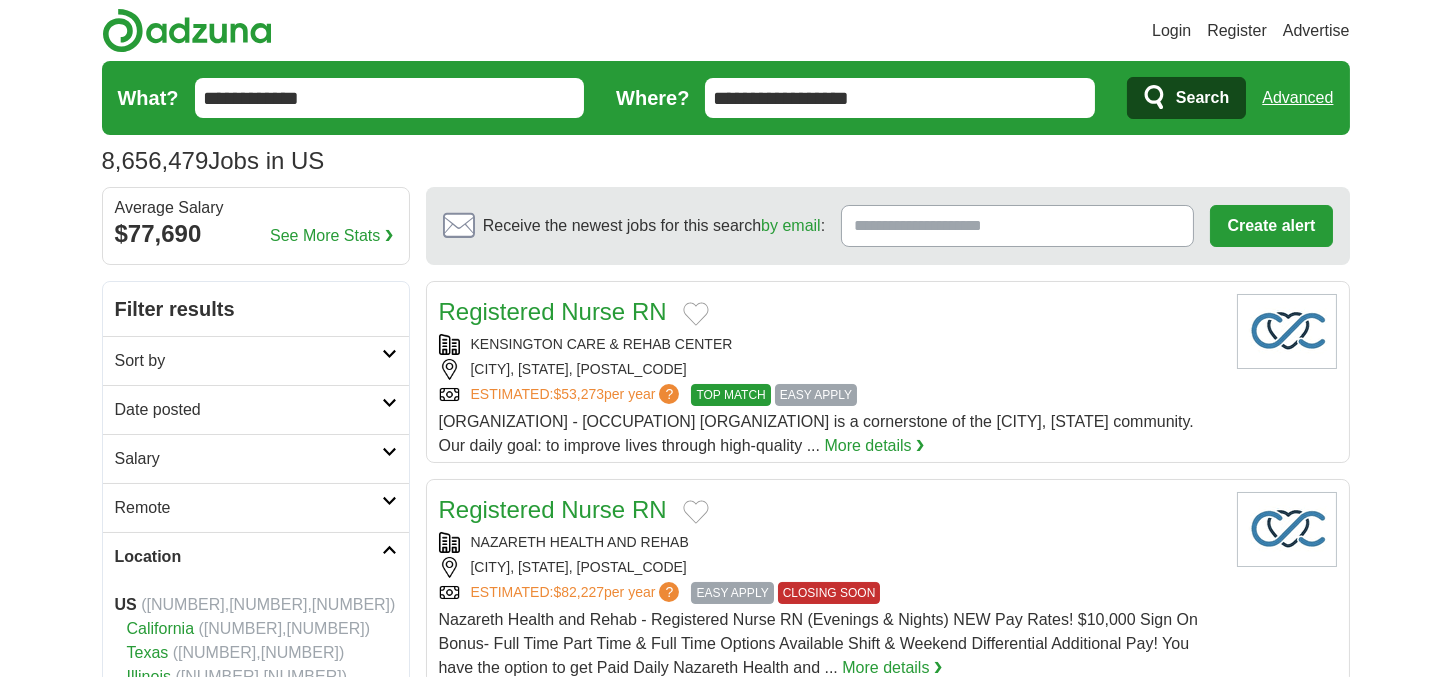 click on "Search" at bounding box center [1202, 98] 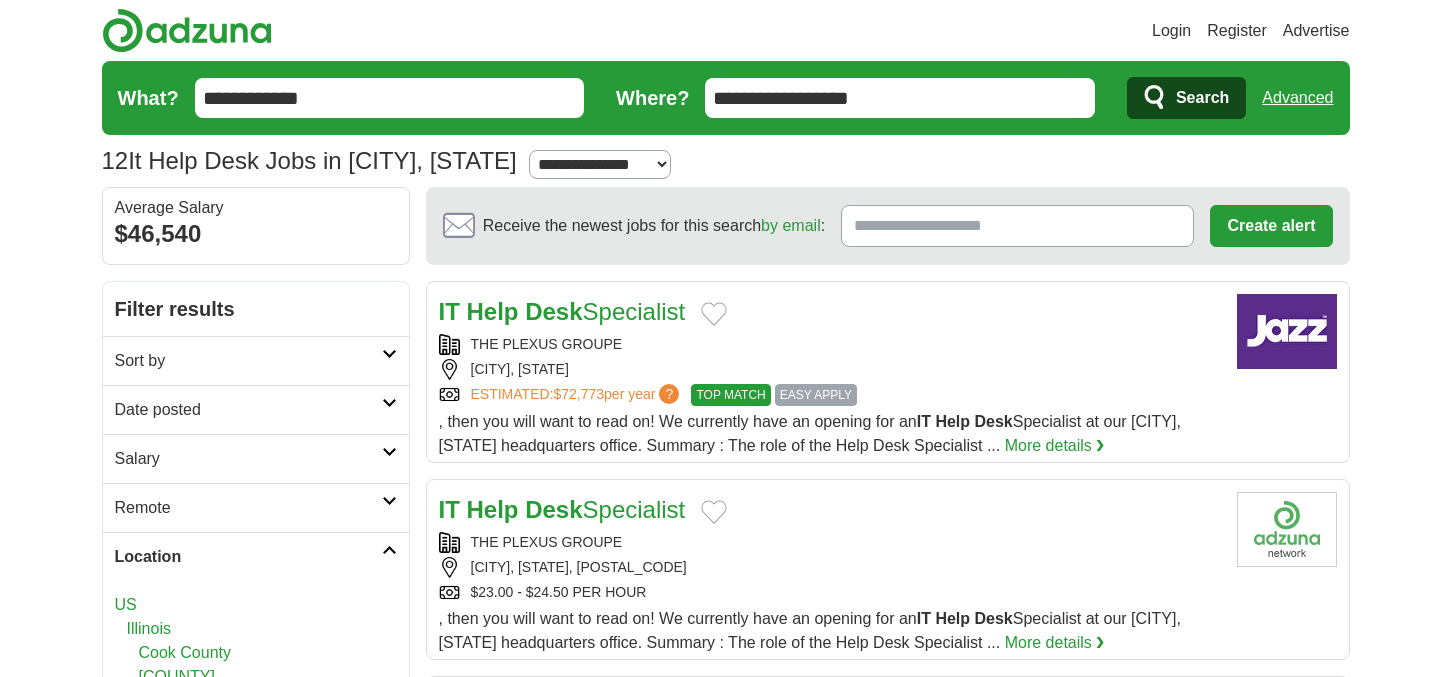 scroll, scrollTop: 0, scrollLeft: 0, axis: both 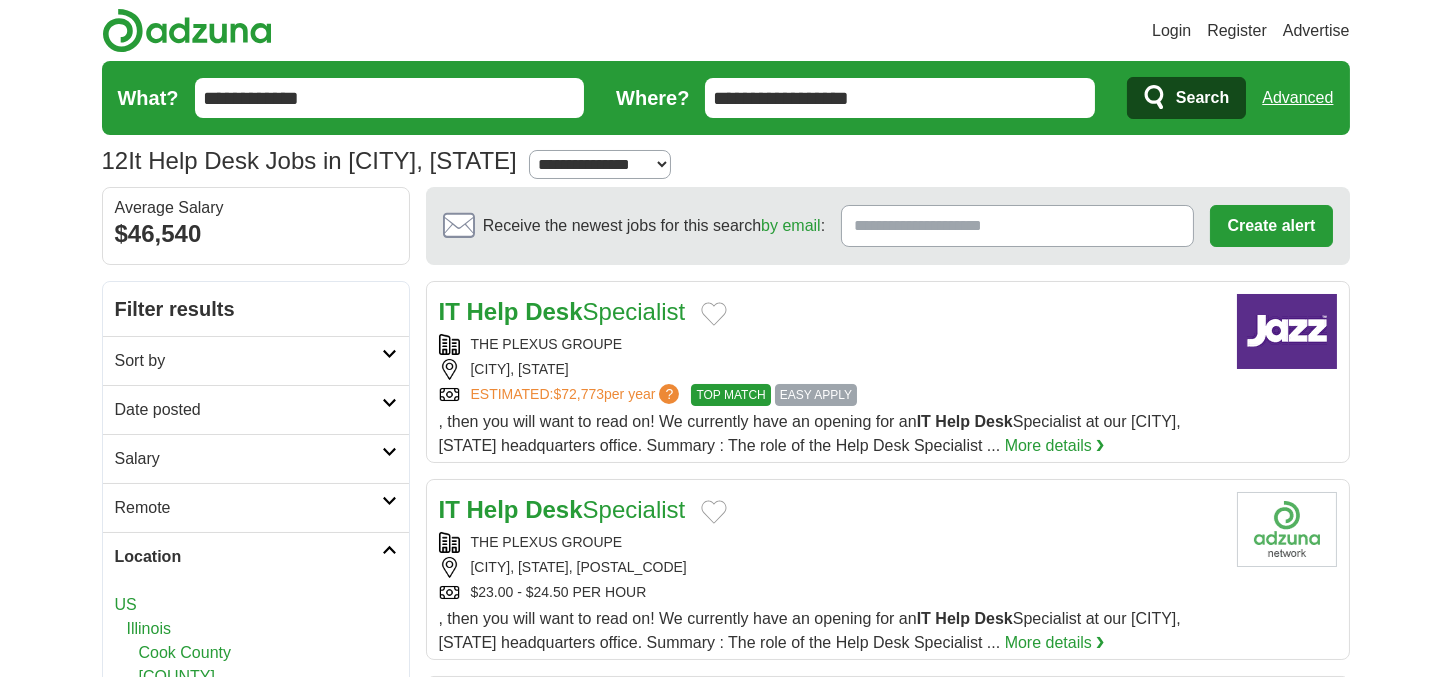 click on "IT   Help   Desk  Specialist" at bounding box center [562, 311] 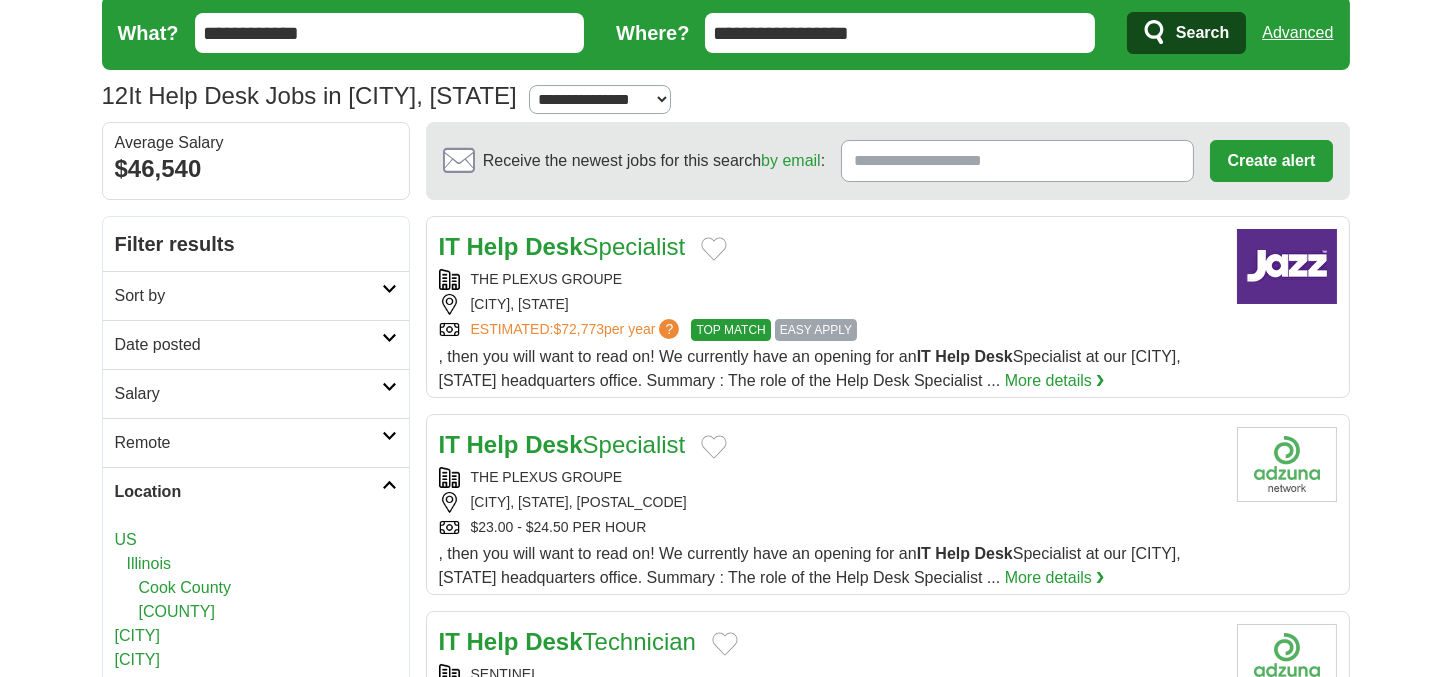 scroll, scrollTop: 110, scrollLeft: 0, axis: vertical 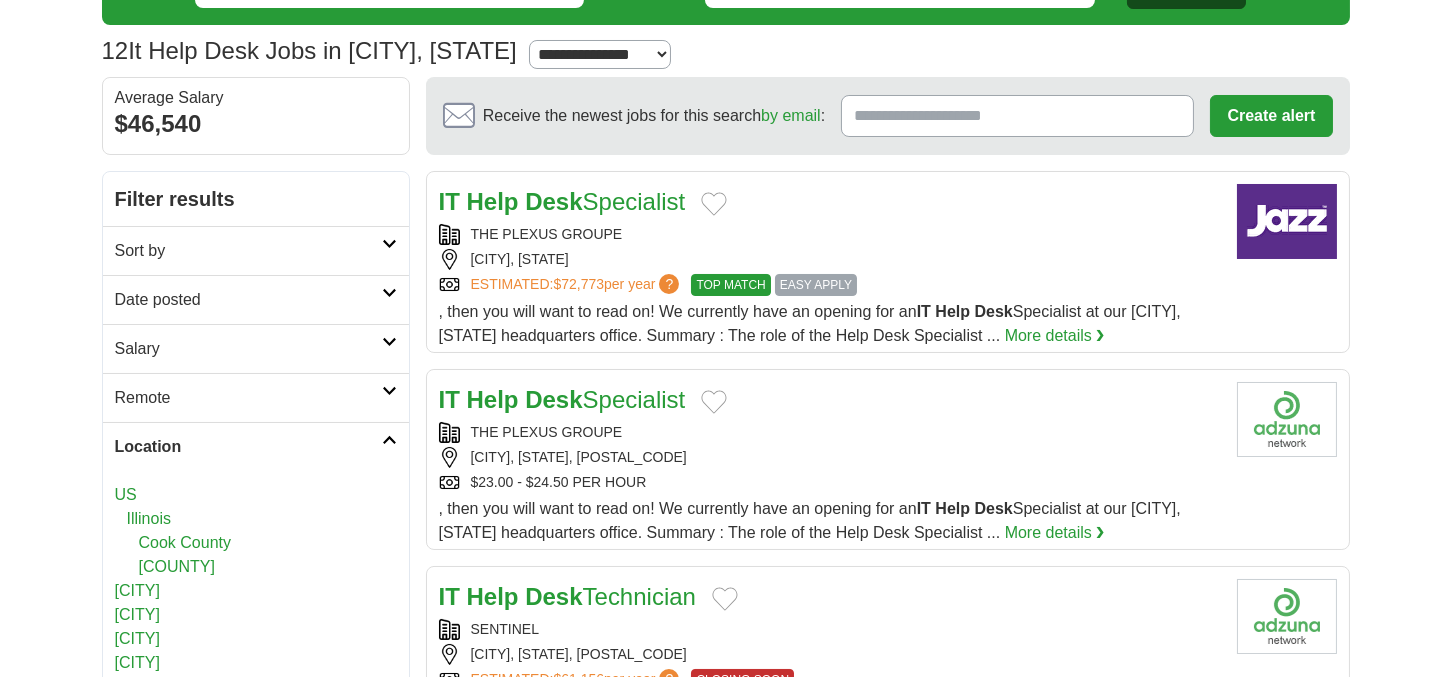 click at bounding box center [389, 391] 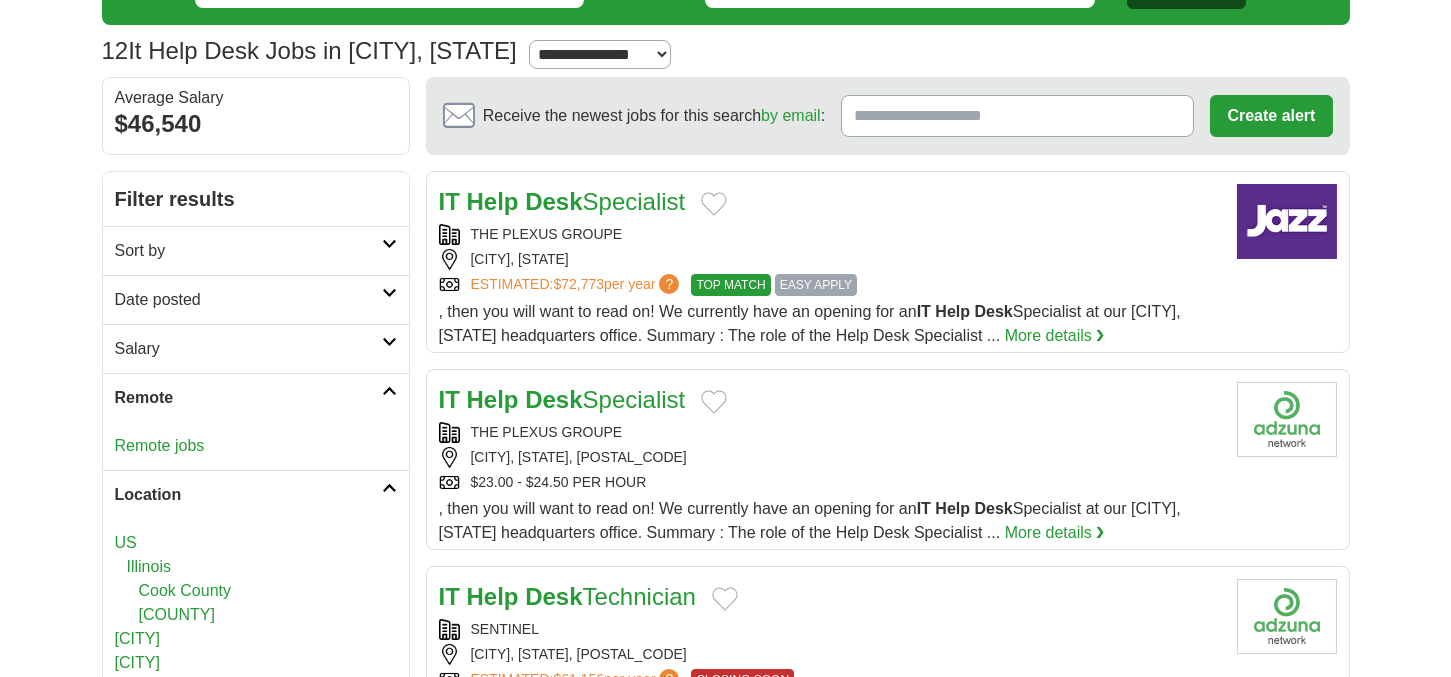 click on "Remote jobs" at bounding box center (160, 445) 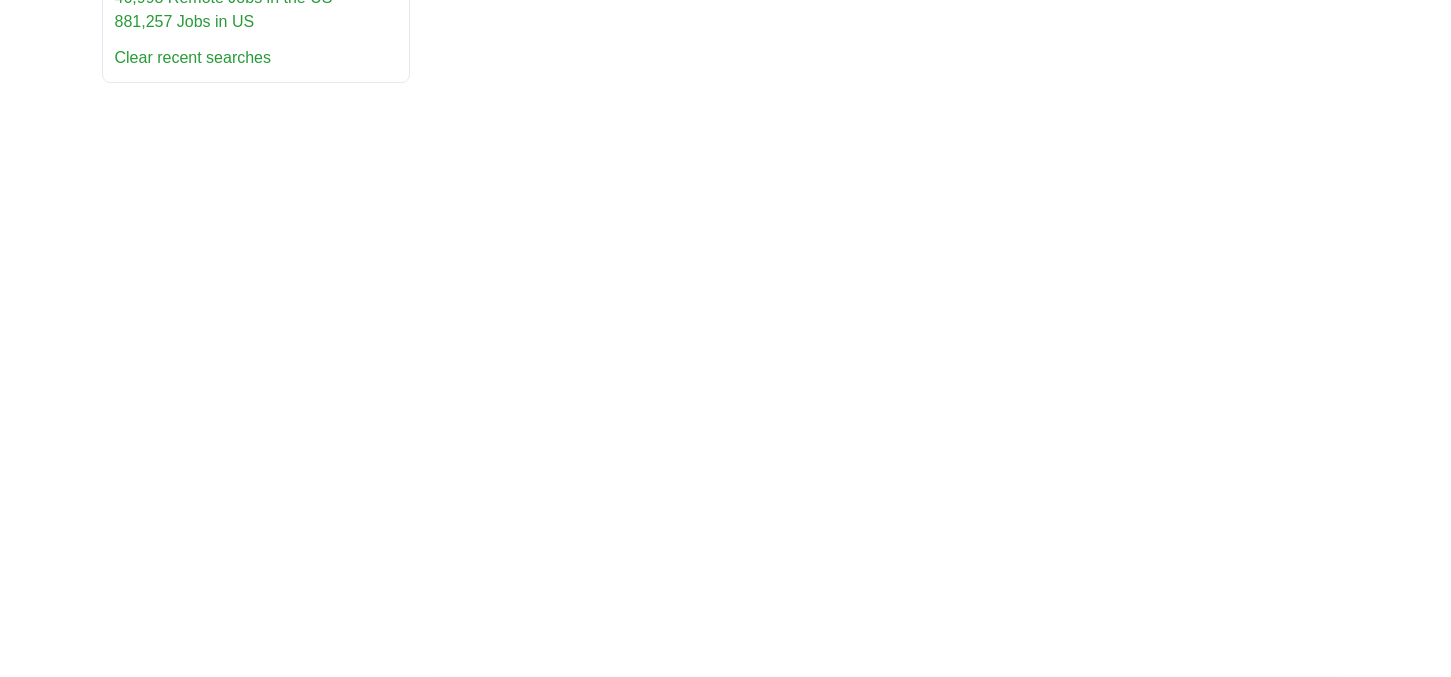 scroll, scrollTop: 990, scrollLeft: 0, axis: vertical 